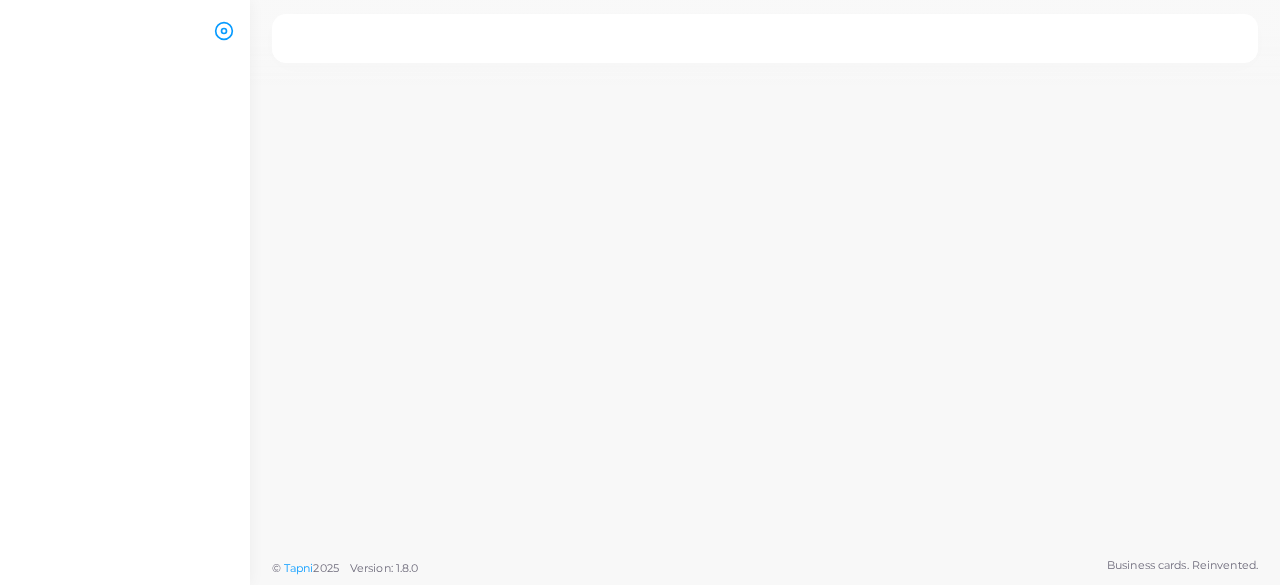 scroll, scrollTop: 0, scrollLeft: 0, axis: both 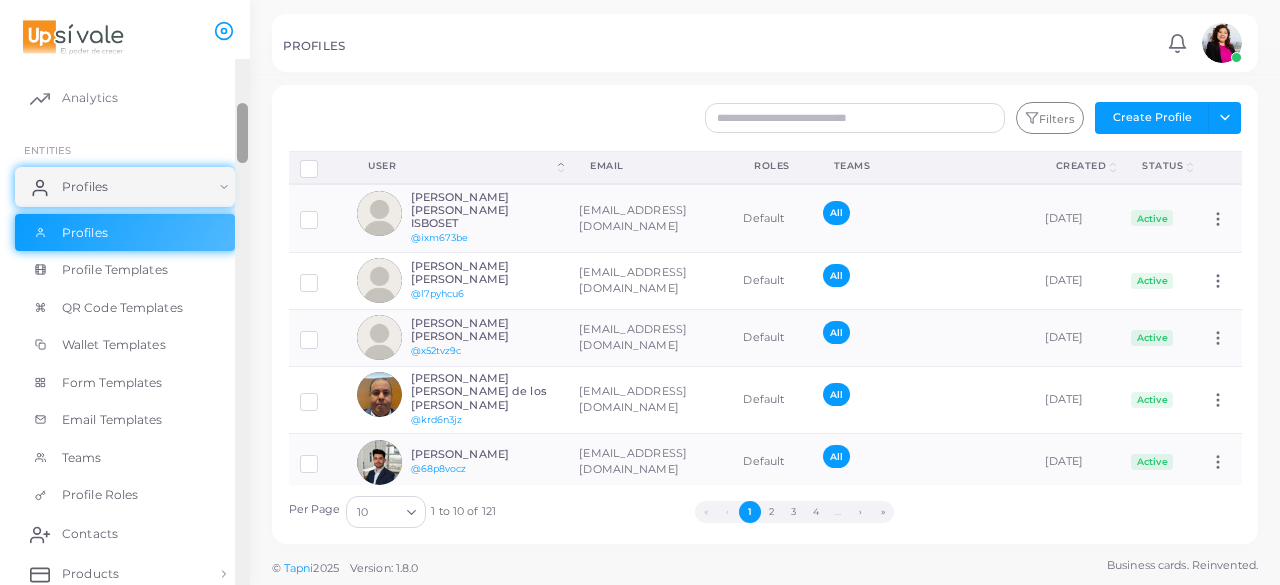 drag, startPoint x: 243, startPoint y: 101, endPoint x: 251, endPoint y: 146, distance: 45.705578 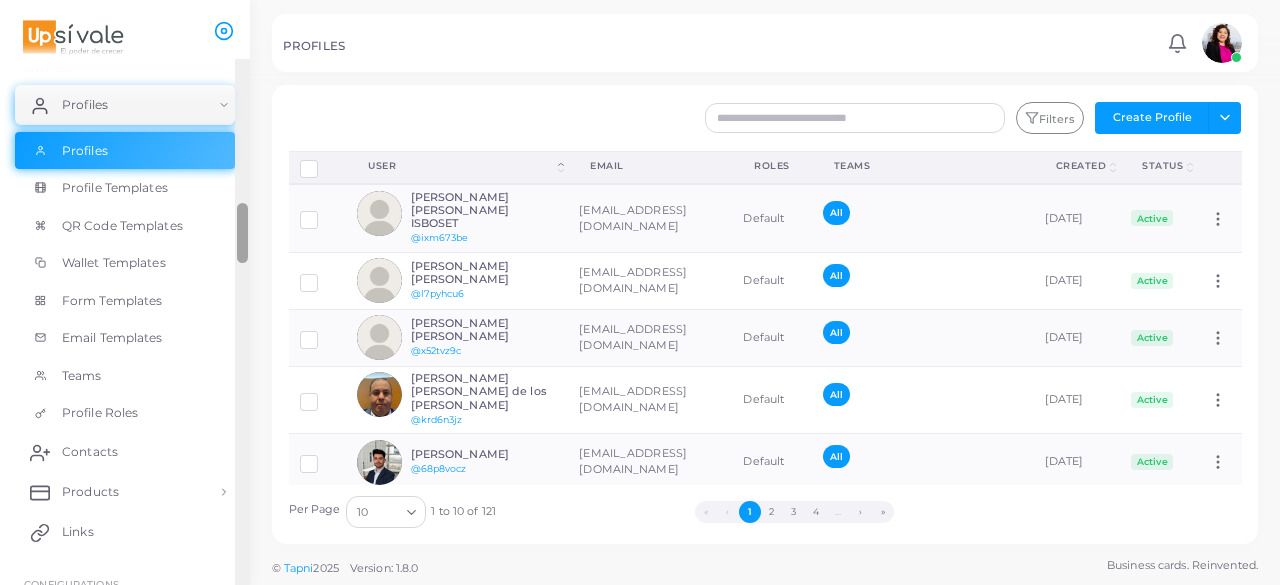 drag, startPoint x: 243, startPoint y: 148, endPoint x: 242, endPoint y: 271, distance: 123.00407 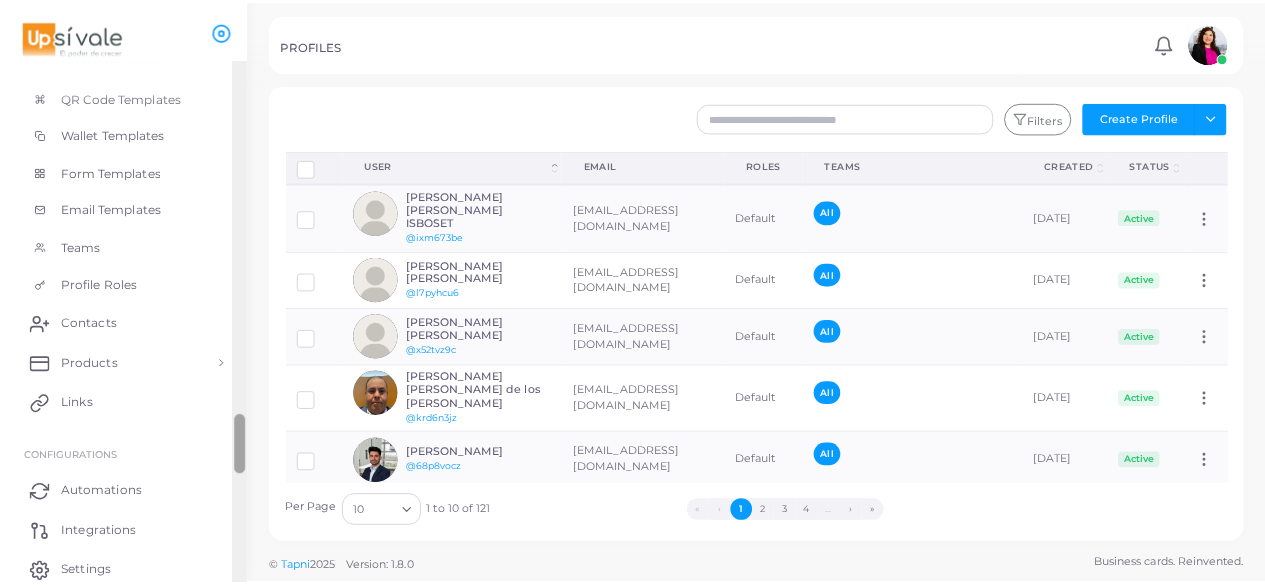 scroll, scrollTop: 242, scrollLeft: 0, axis: vertical 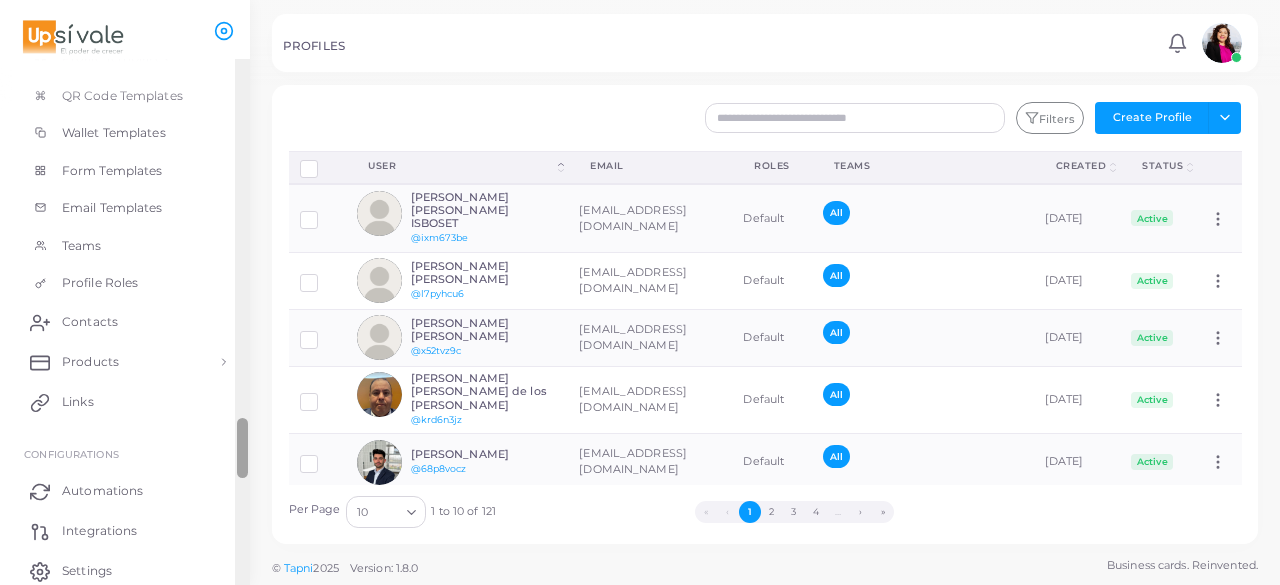 drag, startPoint x: 242, startPoint y: 271, endPoint x: 233, endPoint y: 463, distance: 192.21082 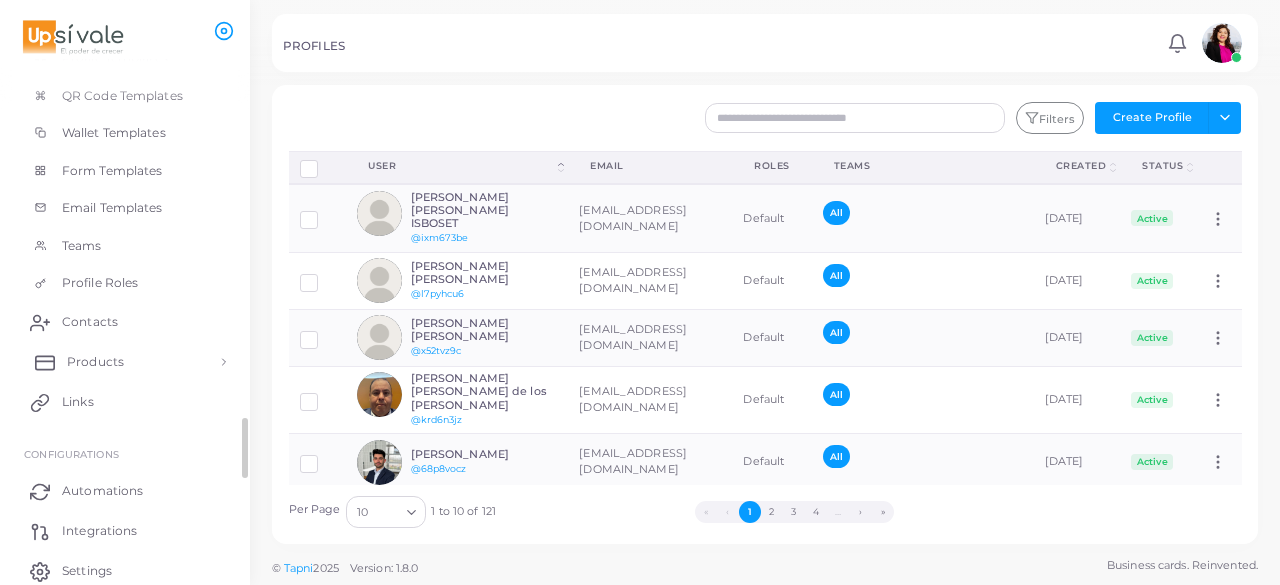 click on "Products" at bounding box center [125, 362] 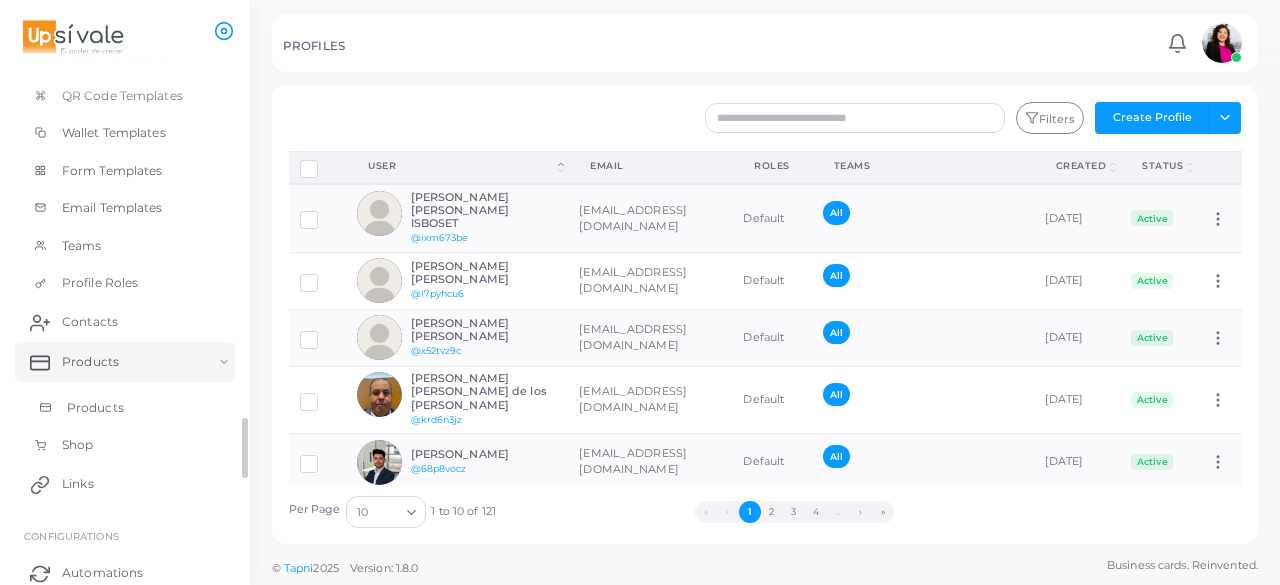 click on "Products" at bounding box center [125, 408] 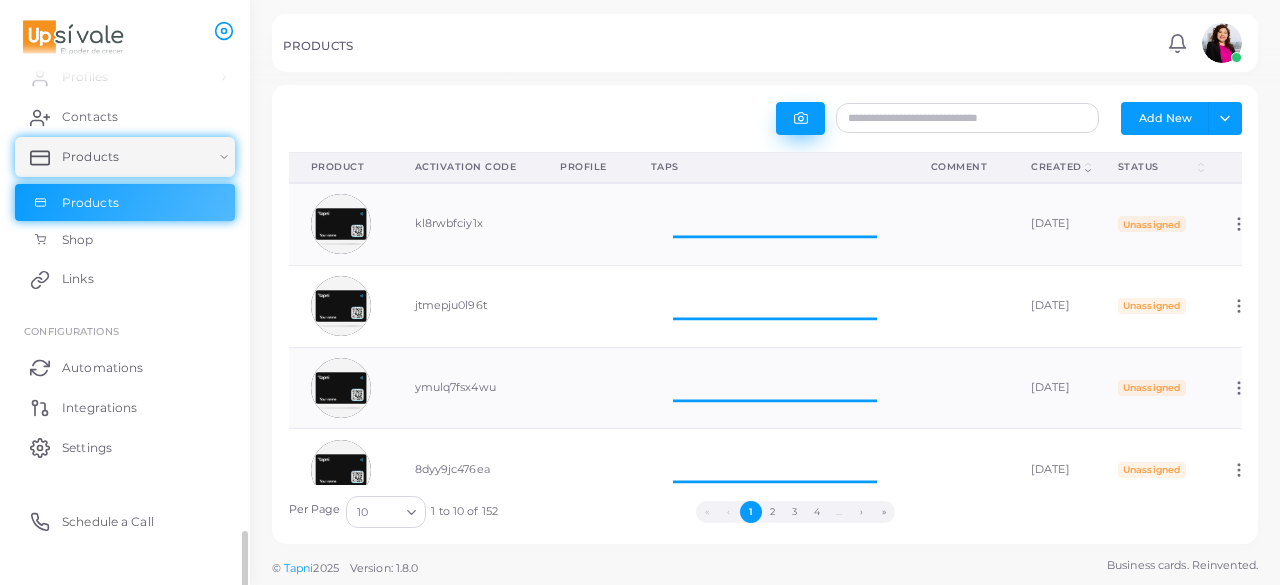 scroll, scrollTop: 127, scrollLeft: 0, axis: vertical 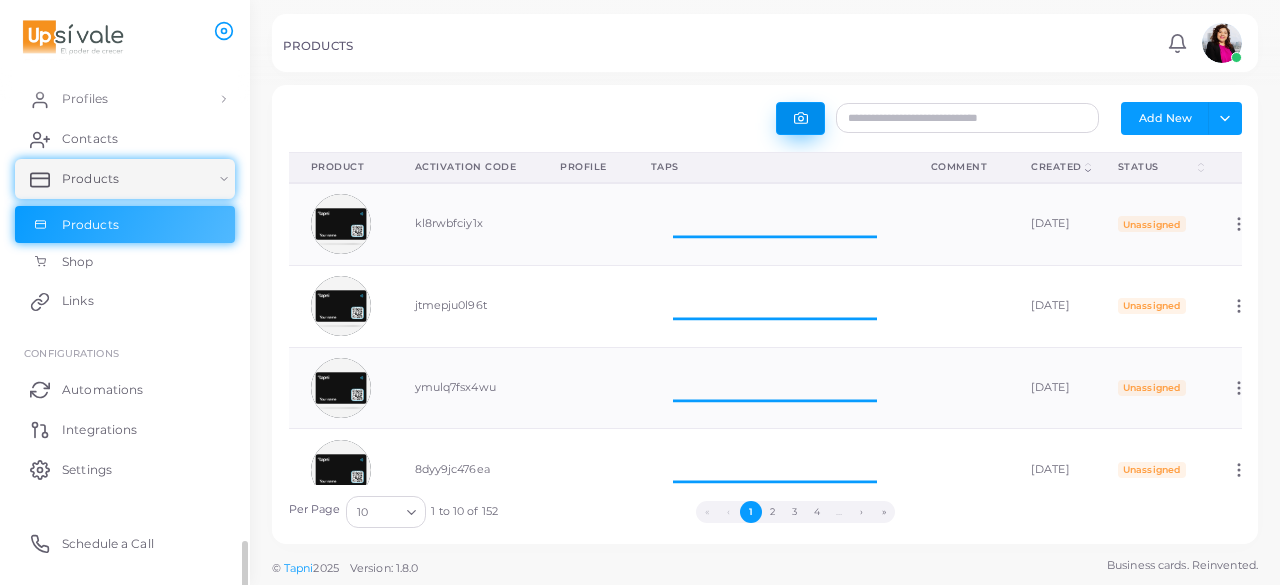 click 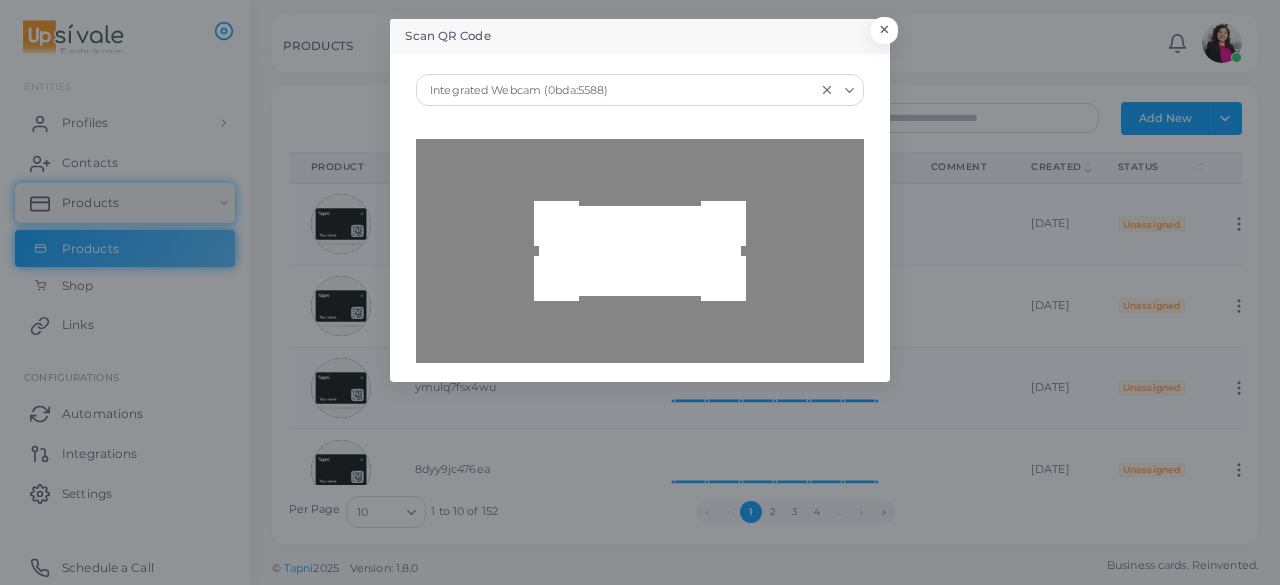 type on "**********" 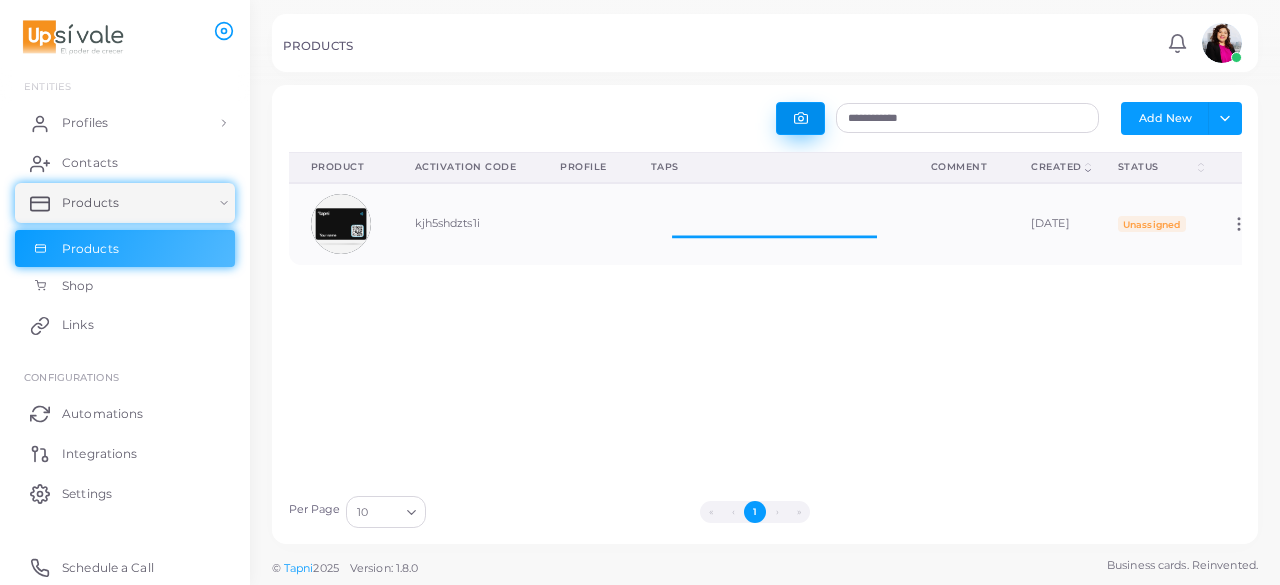 scroll, scrollTop: 16, scrollLeft: 16, axis: both 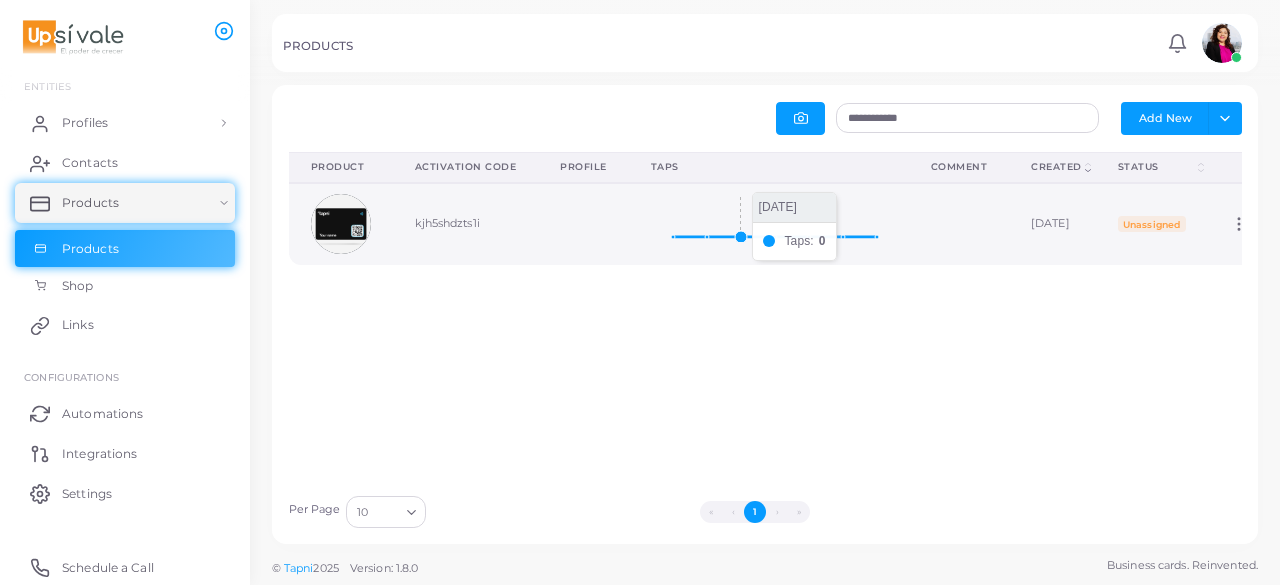 click 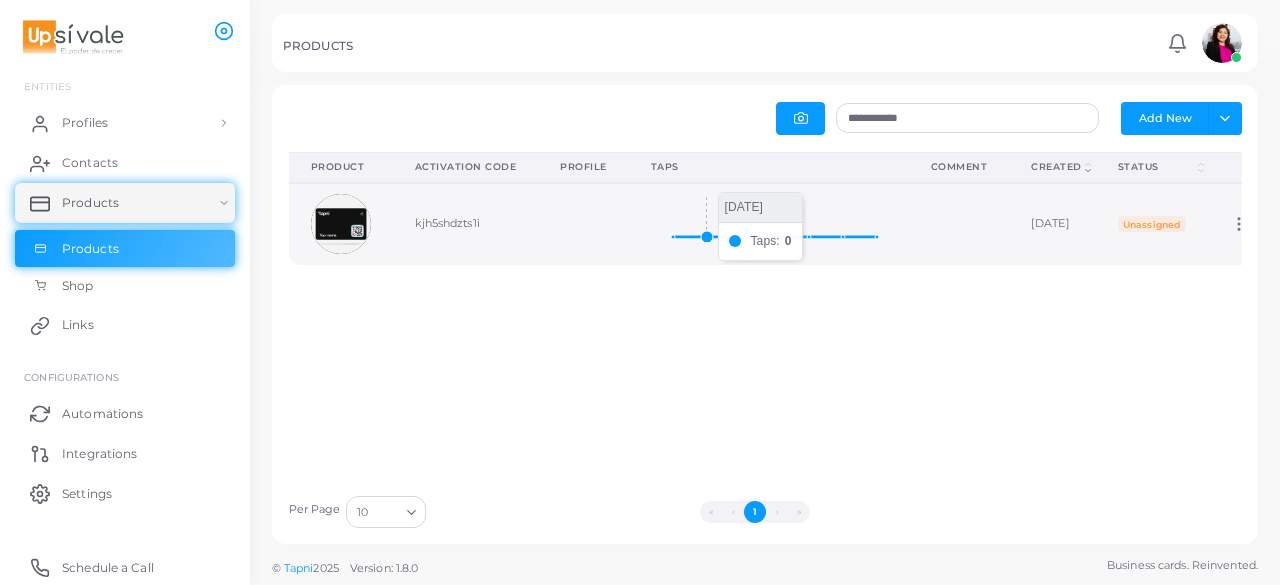 click 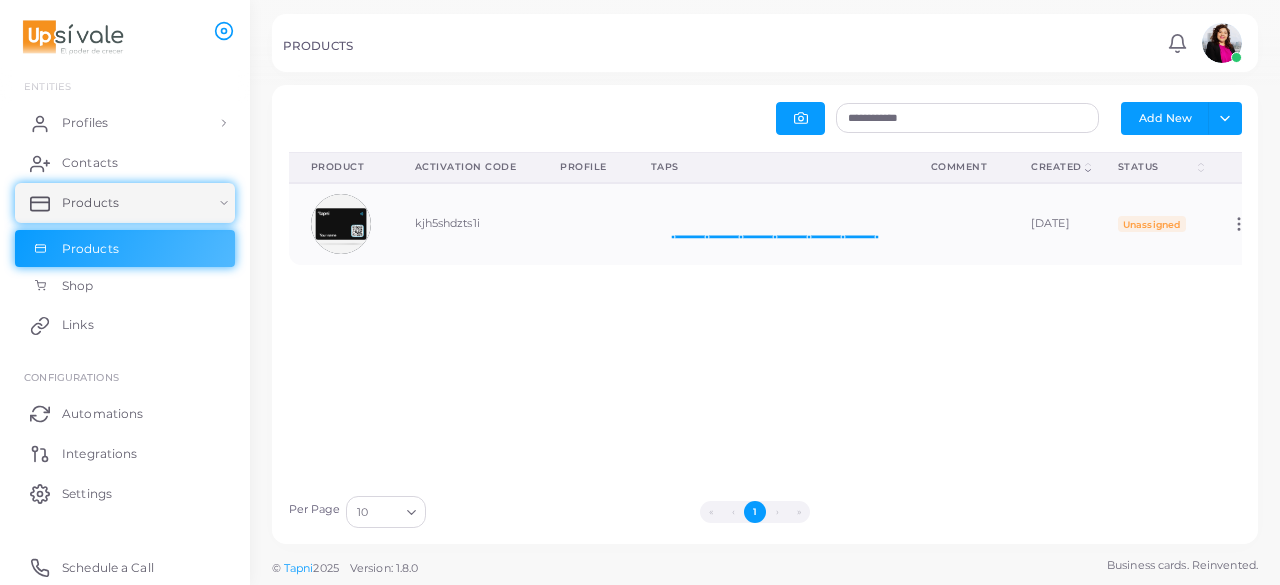 scroll, scrollTop: 0, scrollLeft: 75, axis: horizontal 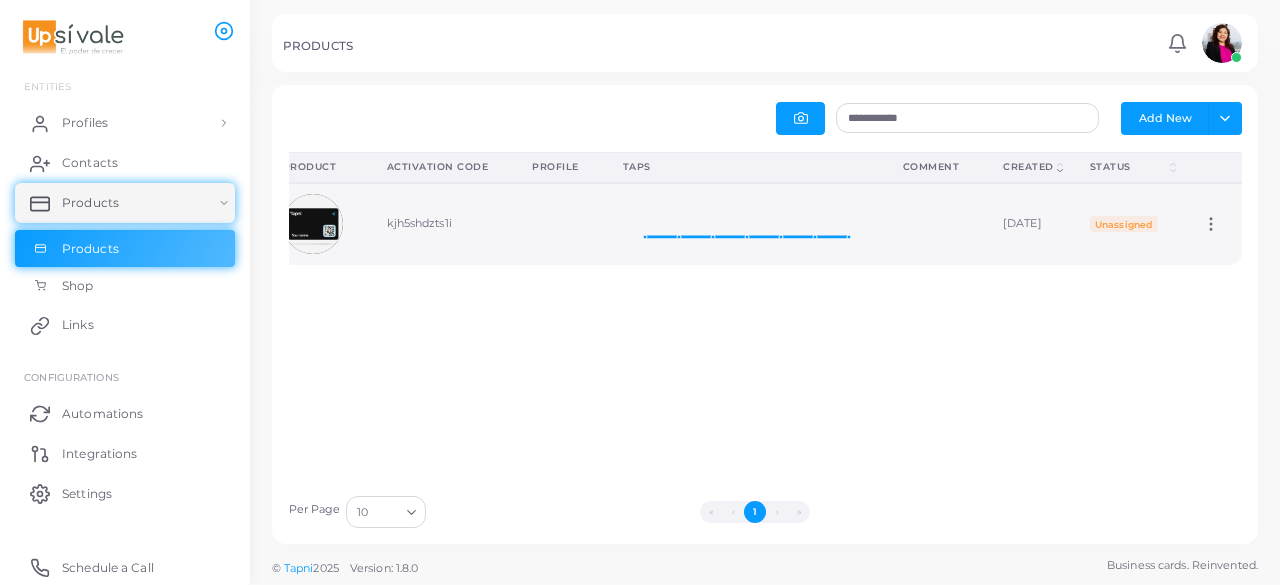 click 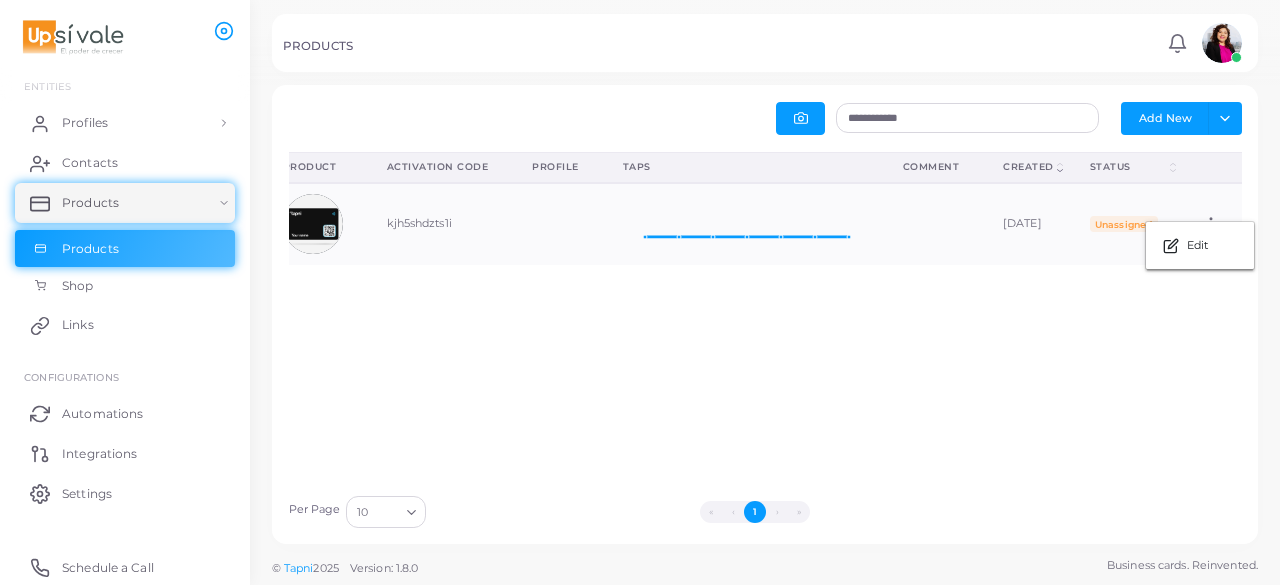 click on "Product  (Click to clear sorting) Activation Code  (Click to clear sorting) Profile  (Click to clear sorting) Taps  (Click to clear sorting) Comment  (Click to clear sorting) Created  (Click to sort Ascending) Status  (Click to sort Ascending)  (Click to clear sorting) kjh5shdzts1i [DATE] Taps:  0 [DATE]  [DATE]   Unassigned  Edit" at bounding box center (765, 318) 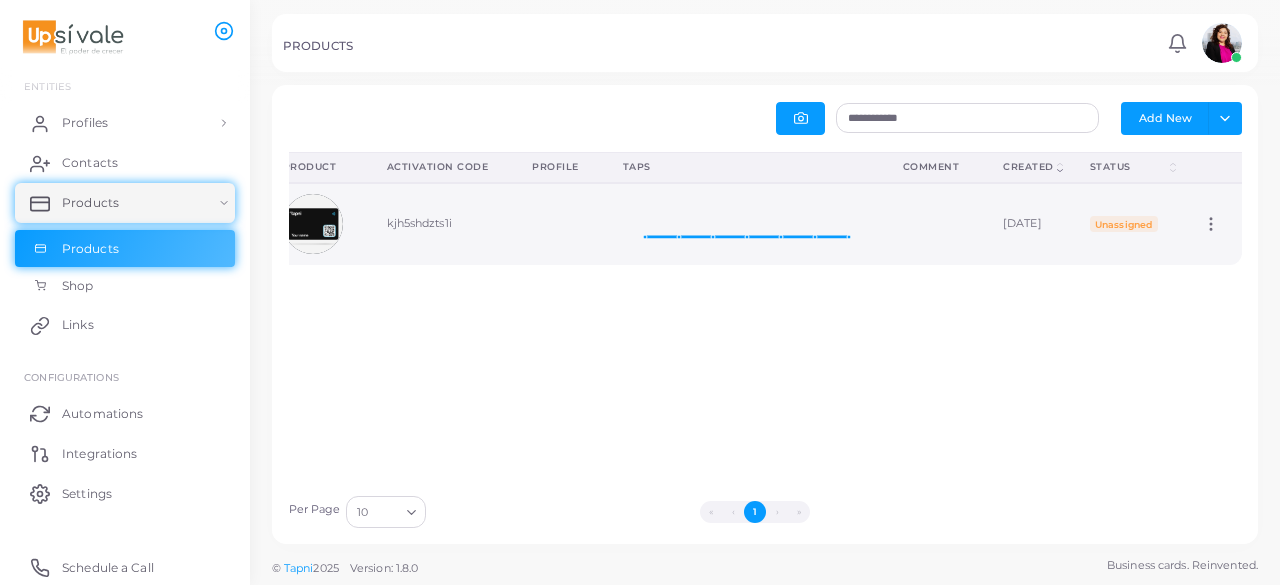 click on "Unassigned" at bounding box center [1124, 224] 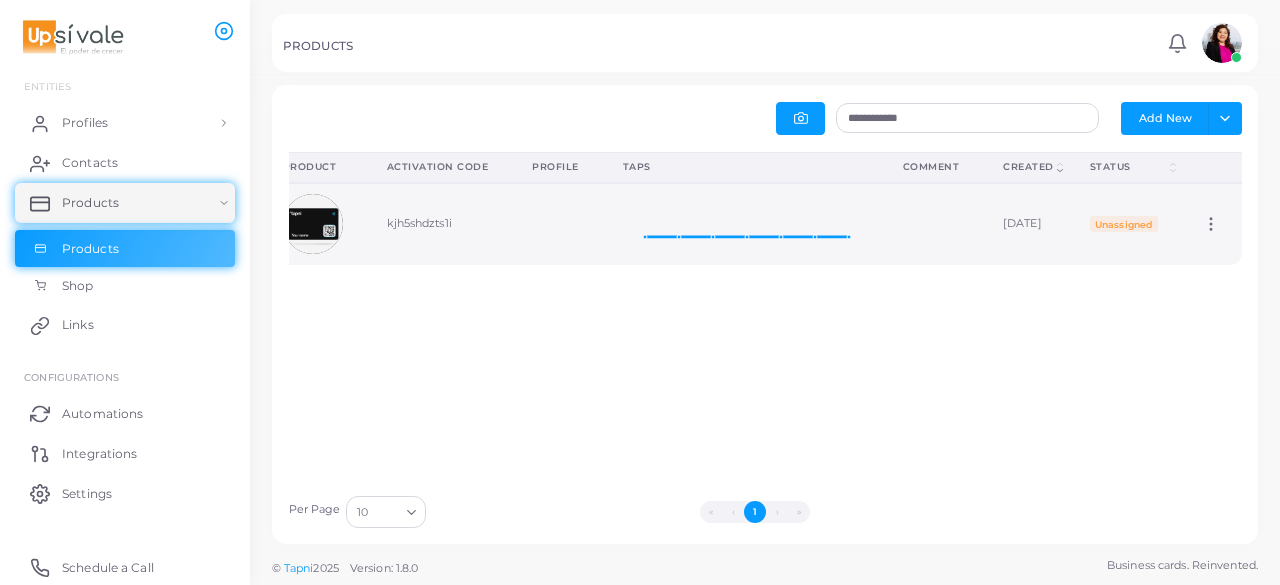 click 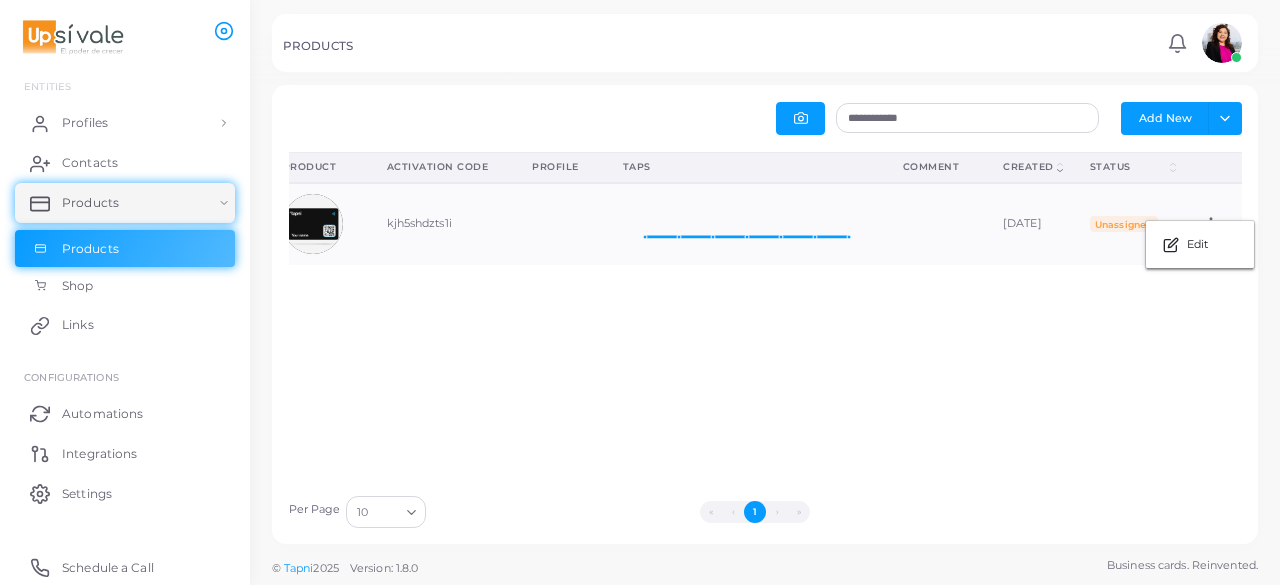 scroll, scrollTop: 0, scrollLeft: 0, axis: both 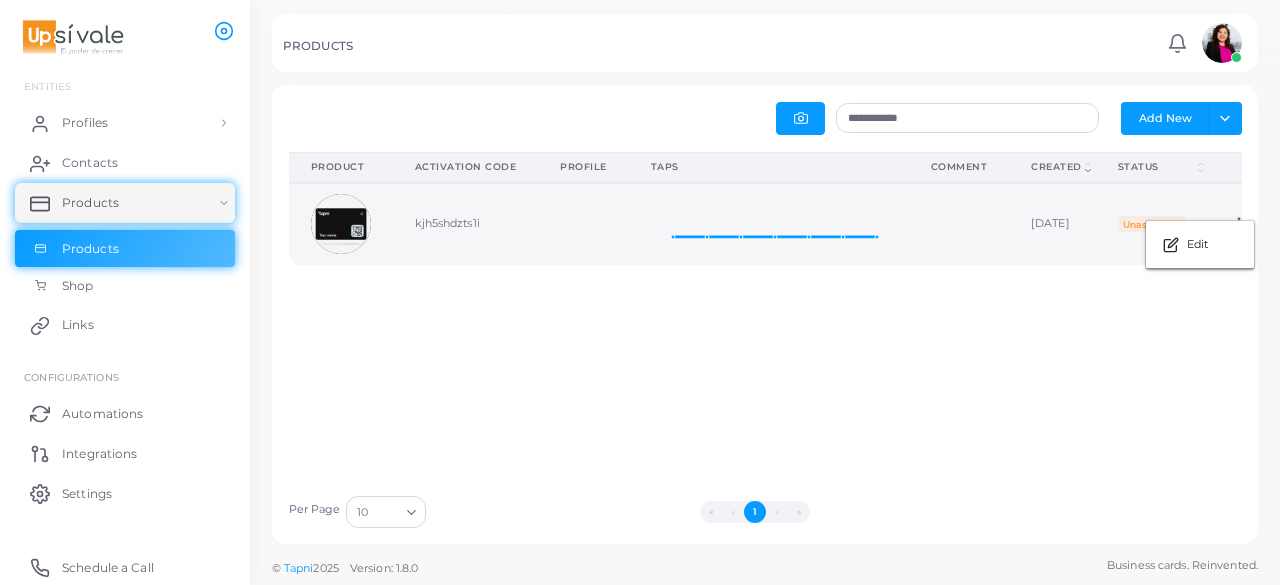click at bounding box center (583, 224) 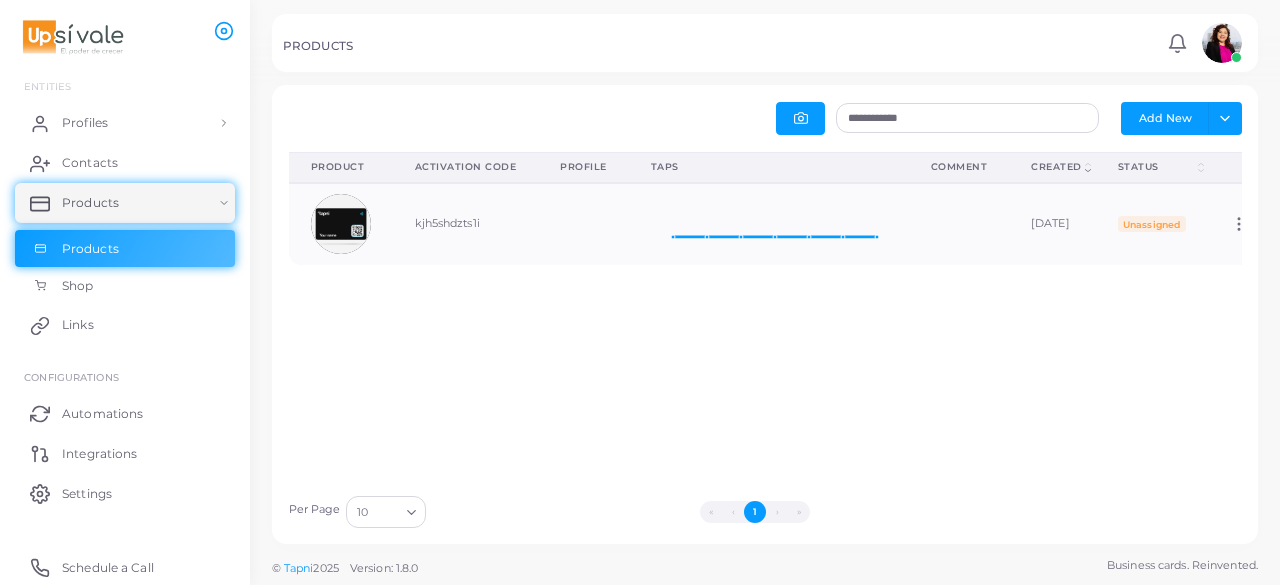 scroll, scrollTop: 0, scrollLeft: 75, axis: horizontal 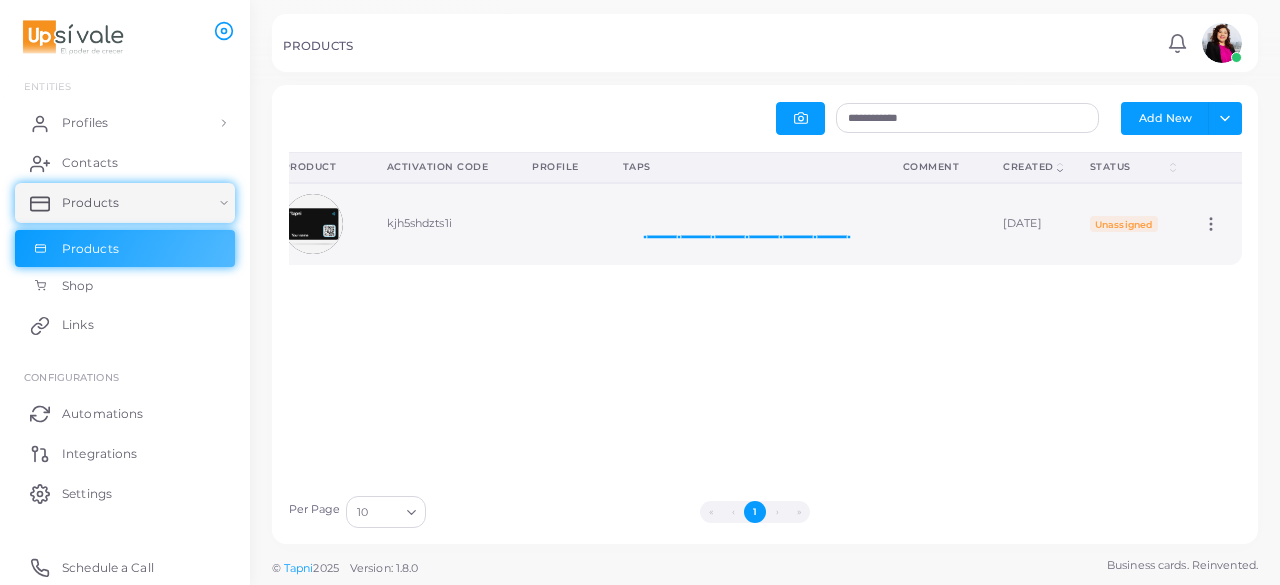 click 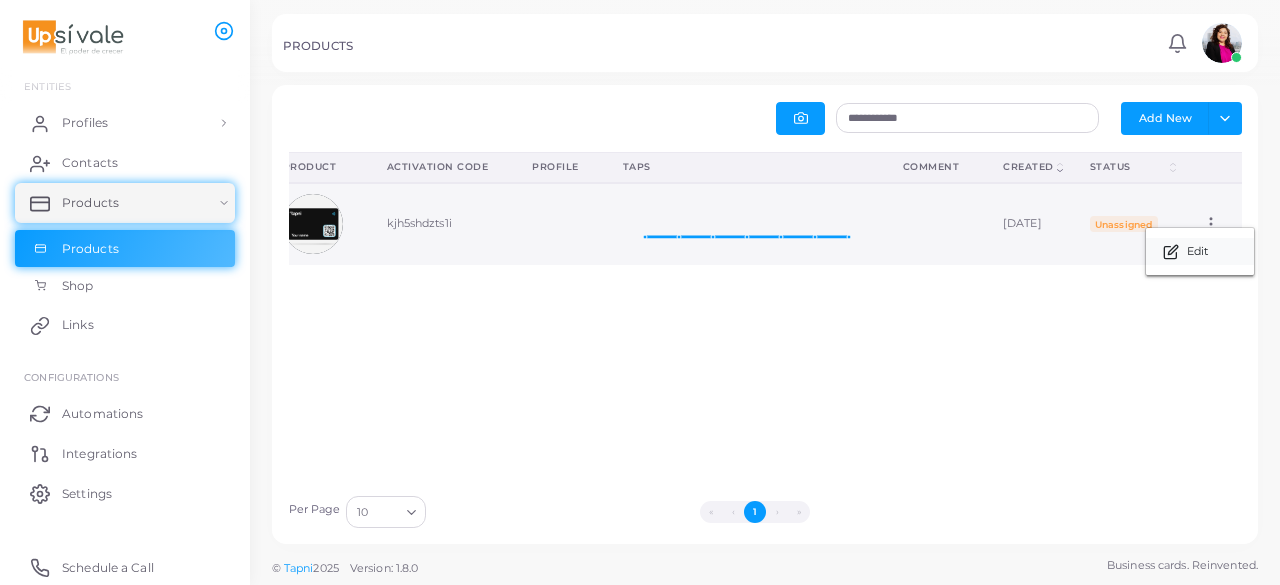 click 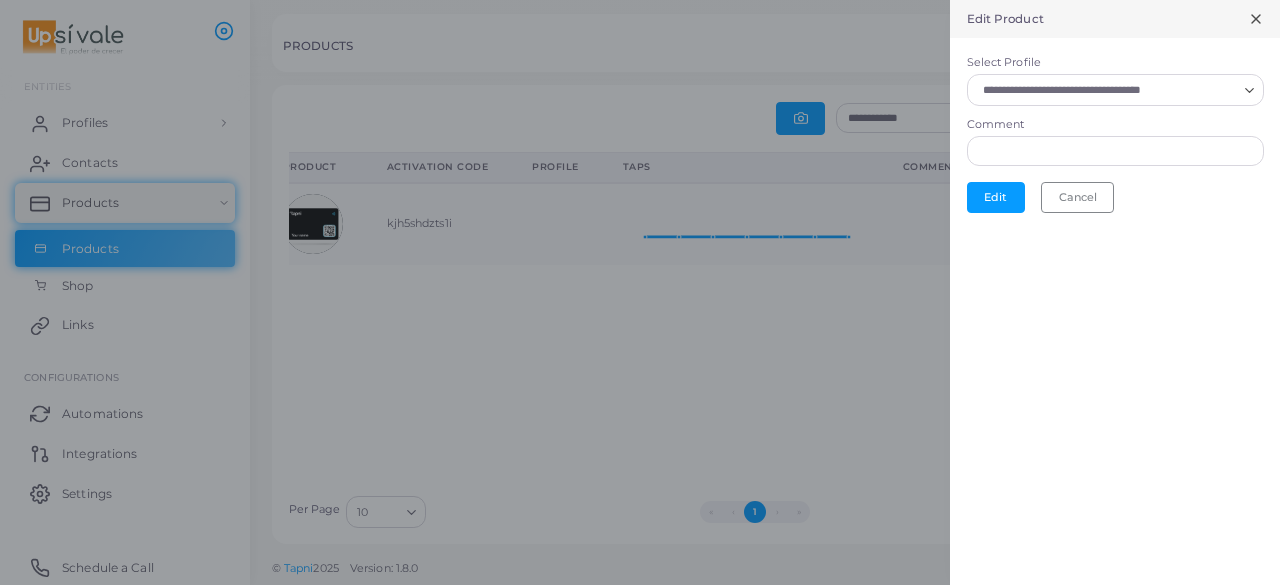 click on "Select Profile" at bounding box center [1106, 90] 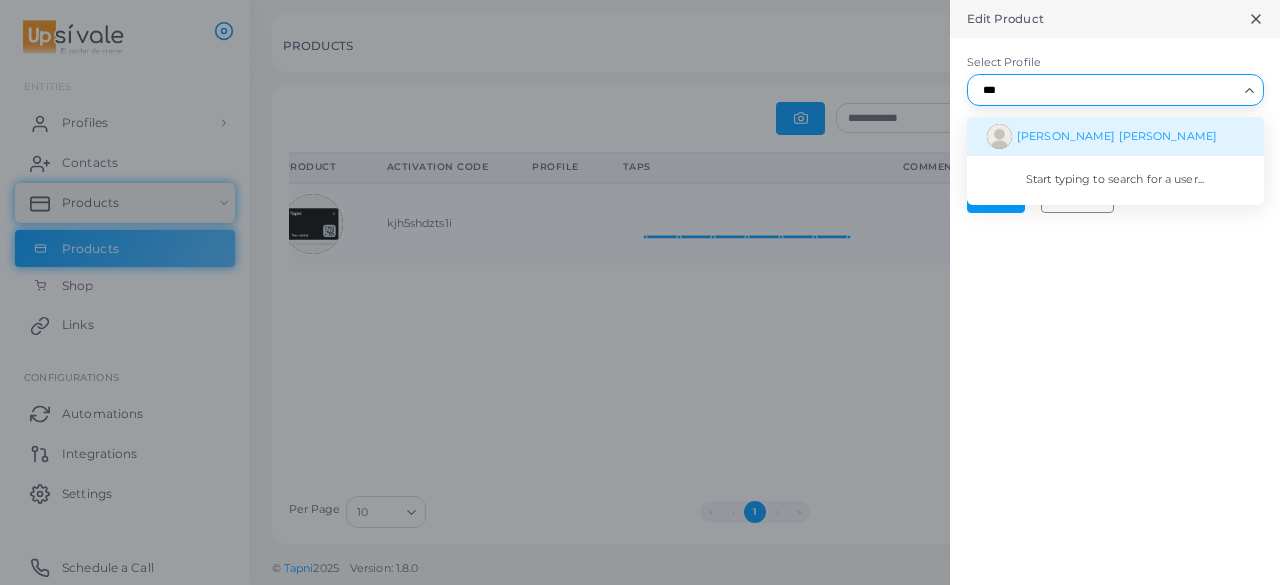click on "[PERSON_NAME] [PERSON_NAME]" at bounding box center (1115, 136) 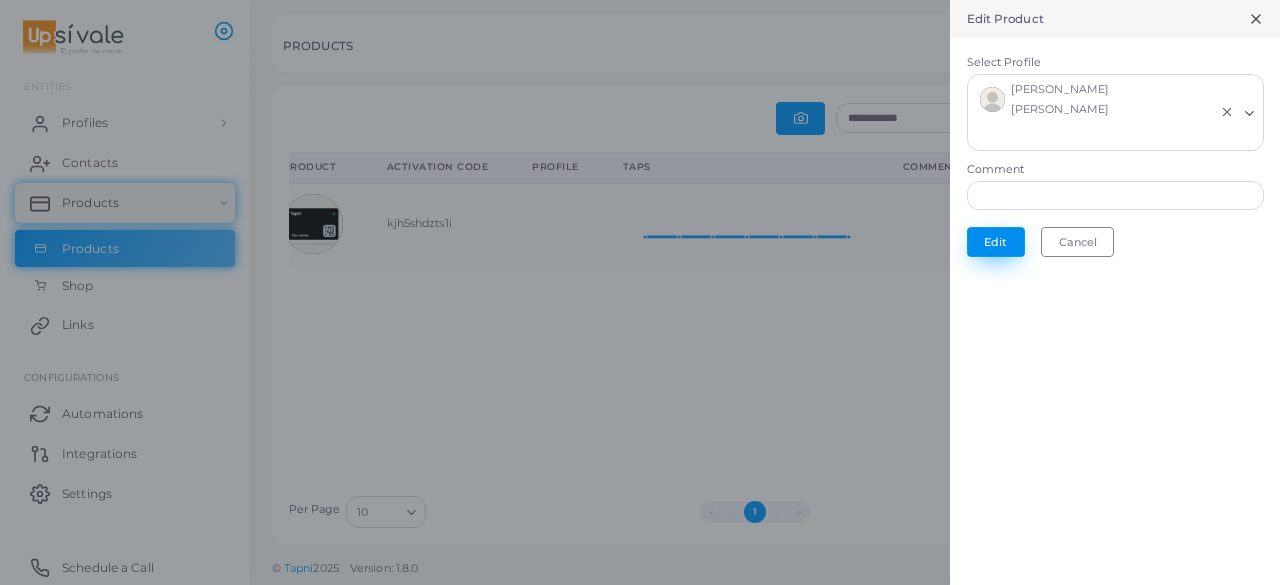 click on "Edit" at bounding box center (996, 242) 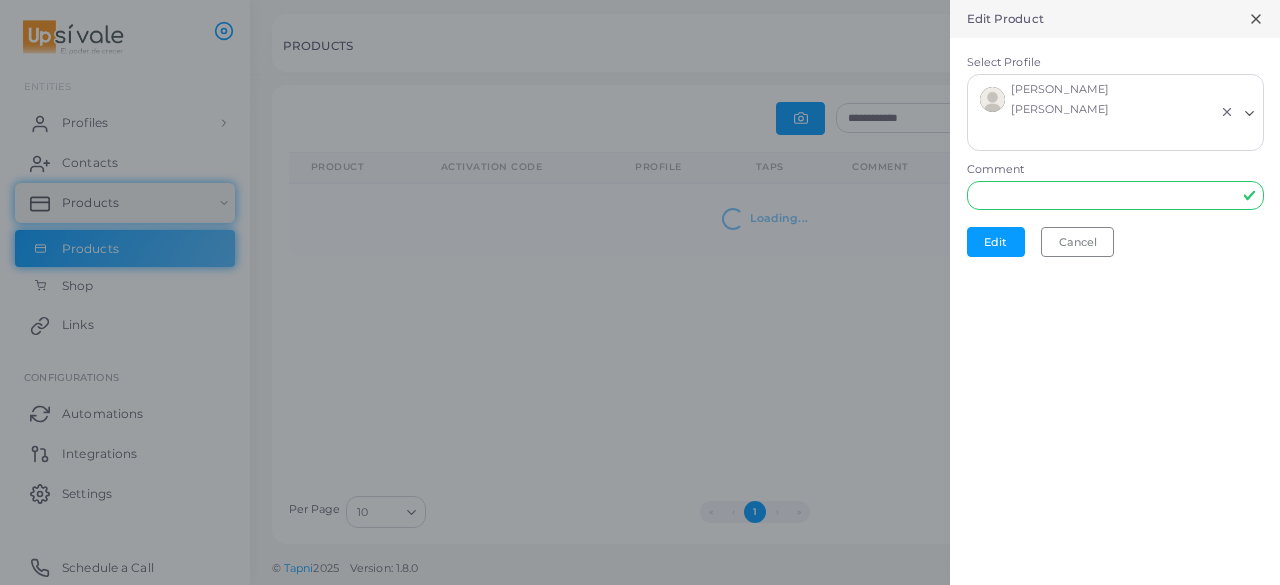 scroll, scrollTop: 0, scrollLeft: 0, axis: both 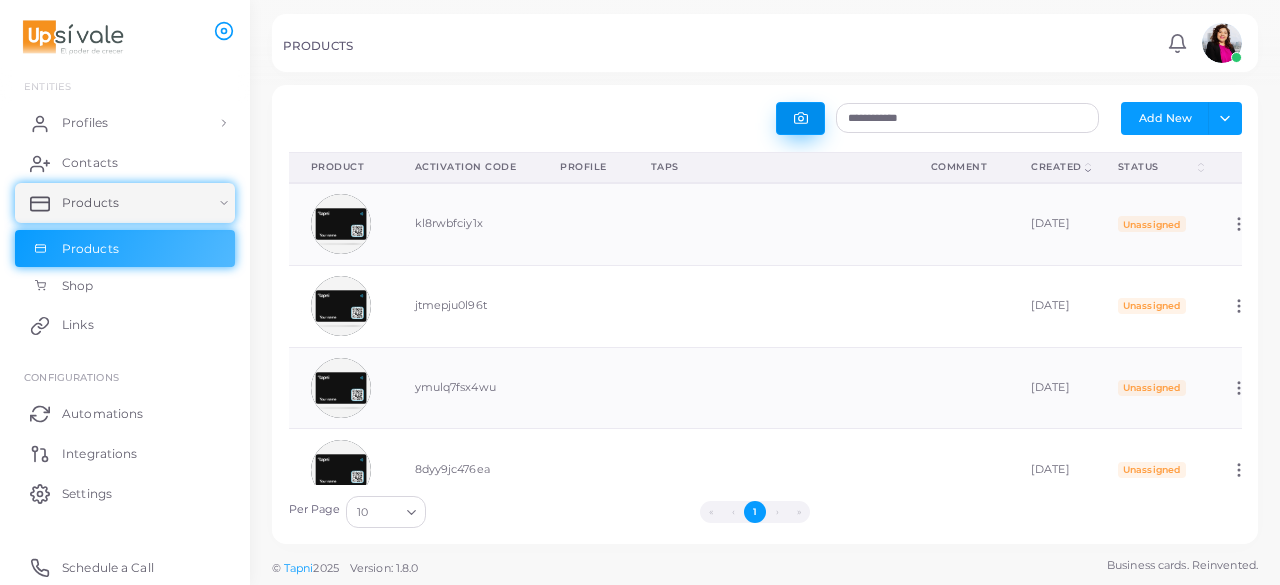 click at bounding box center (800, 118) 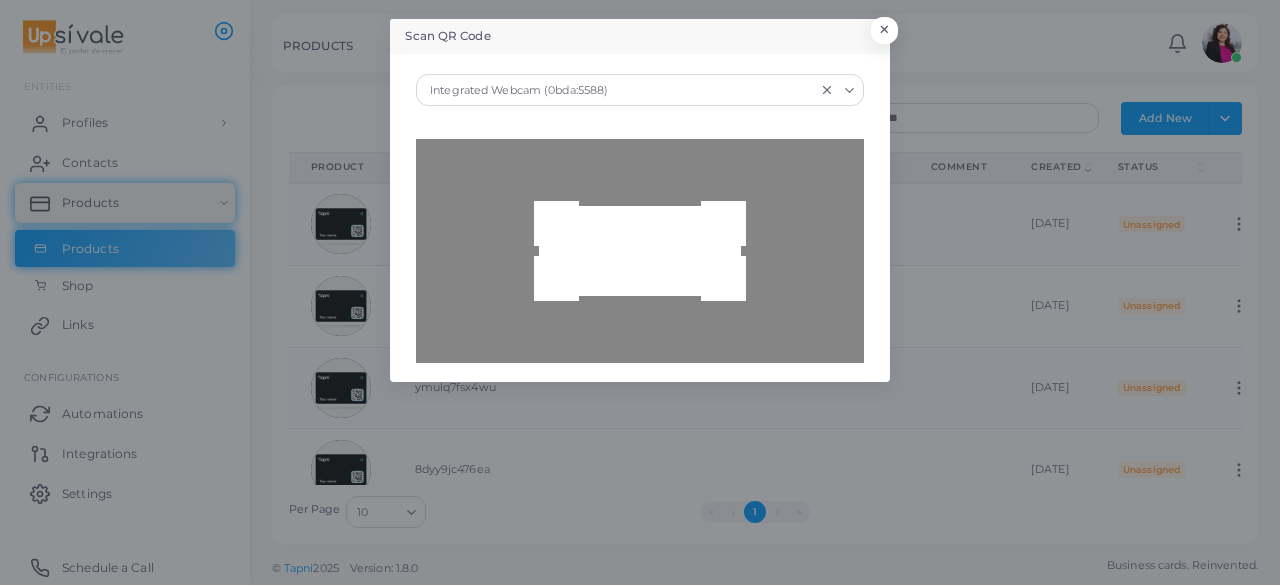 type on "**********" 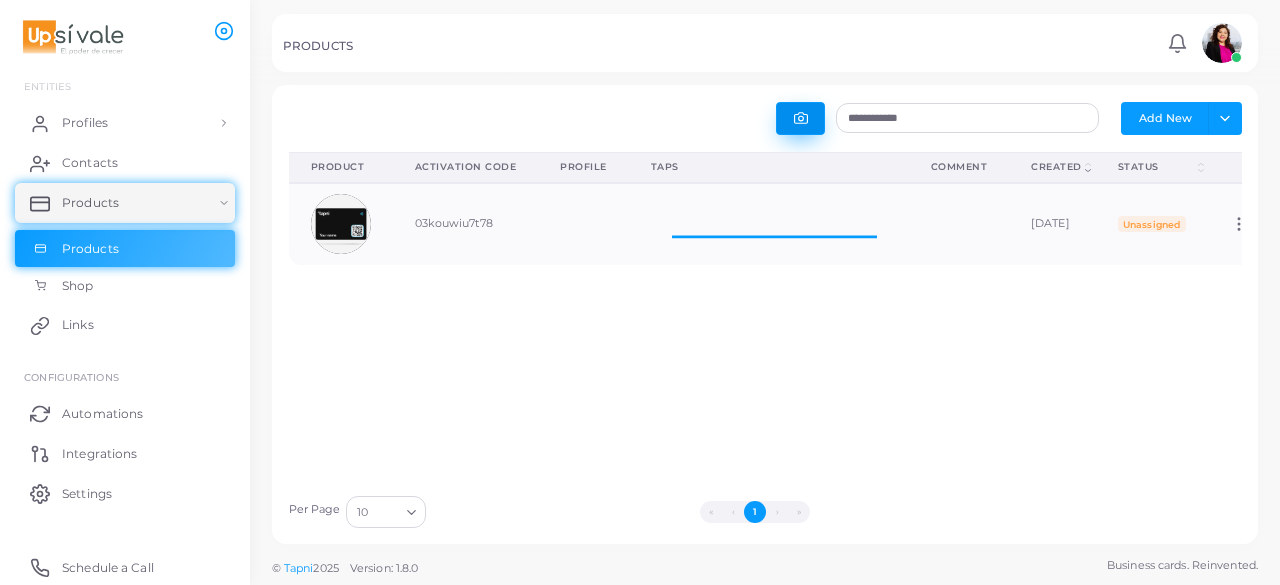 scroll, scrollTop: 16, scrollLeft: 16, axis: both 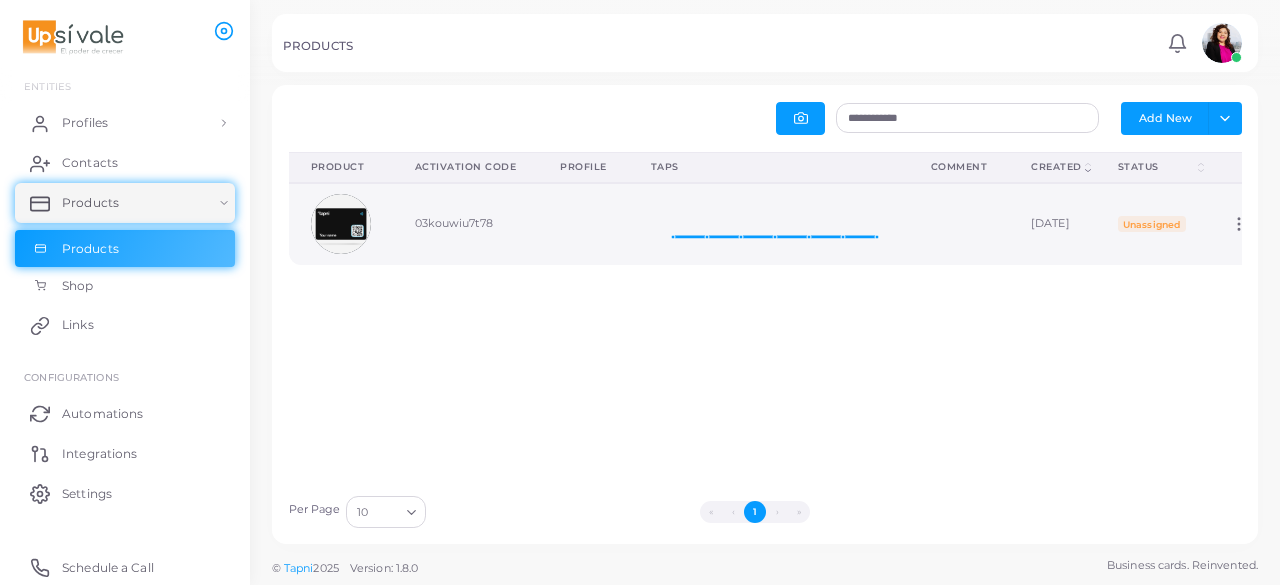 click on "[DATE]" at bounding box center [1052, 224] 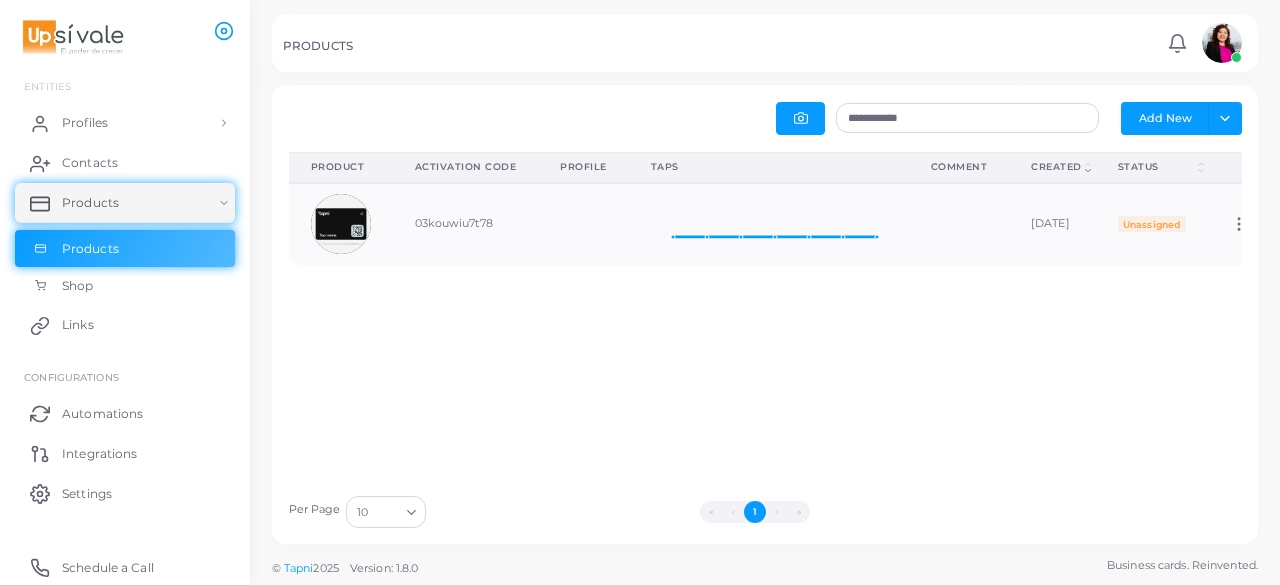 scroll, scrollTop: 0, scrollLeft: 75, axis: horizontal 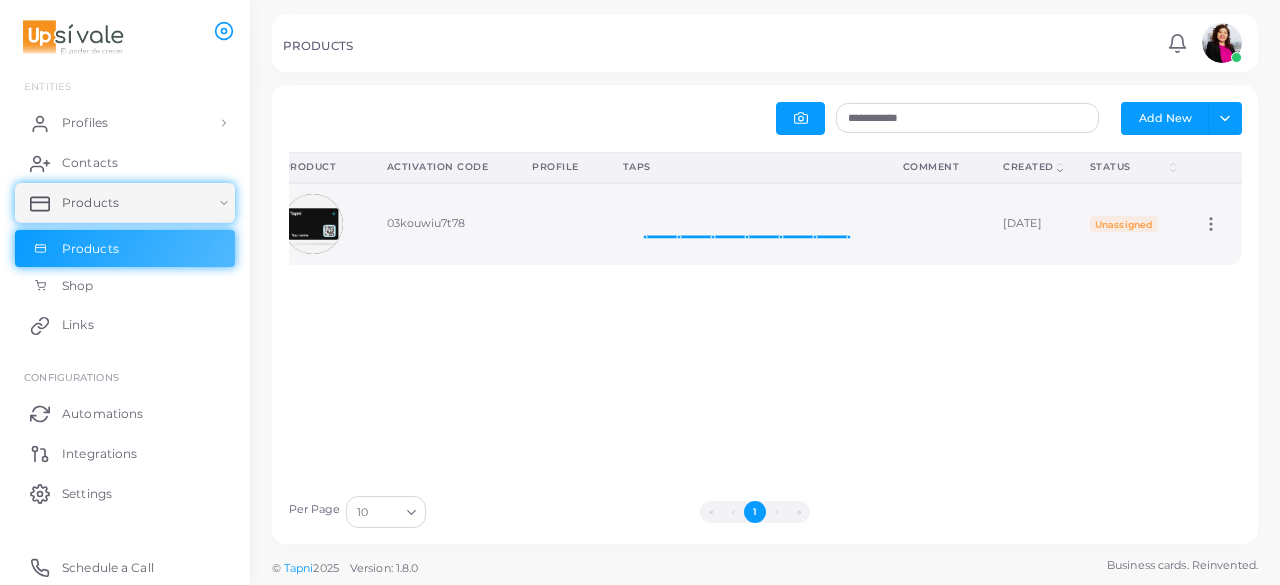 click 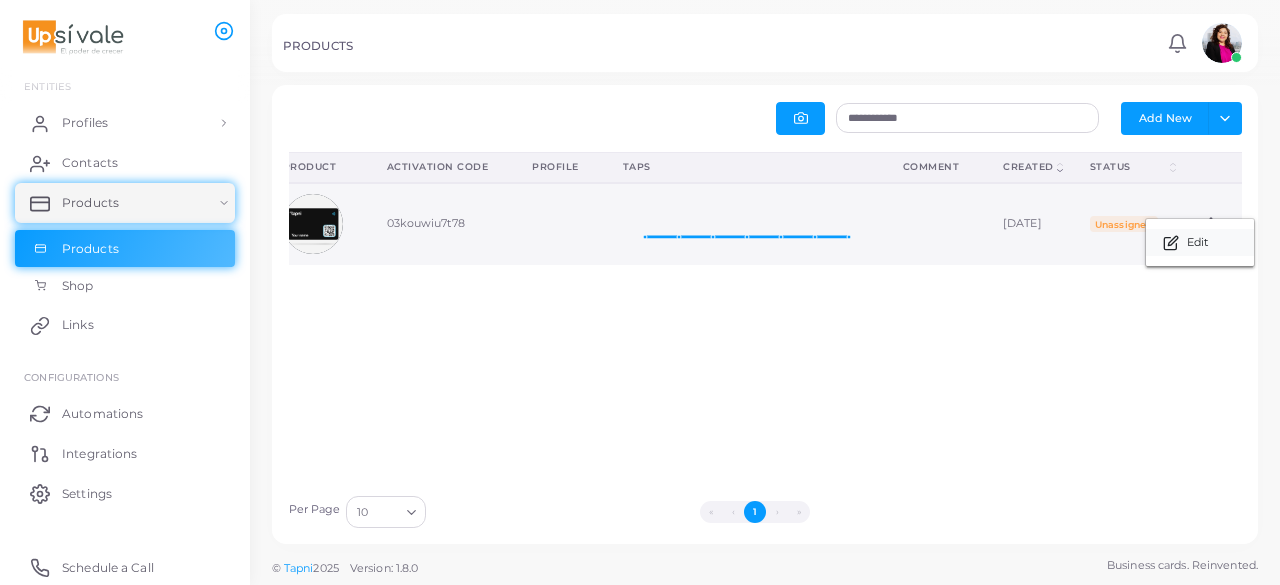 click on "Edit" at bounding box center [1197, 243] 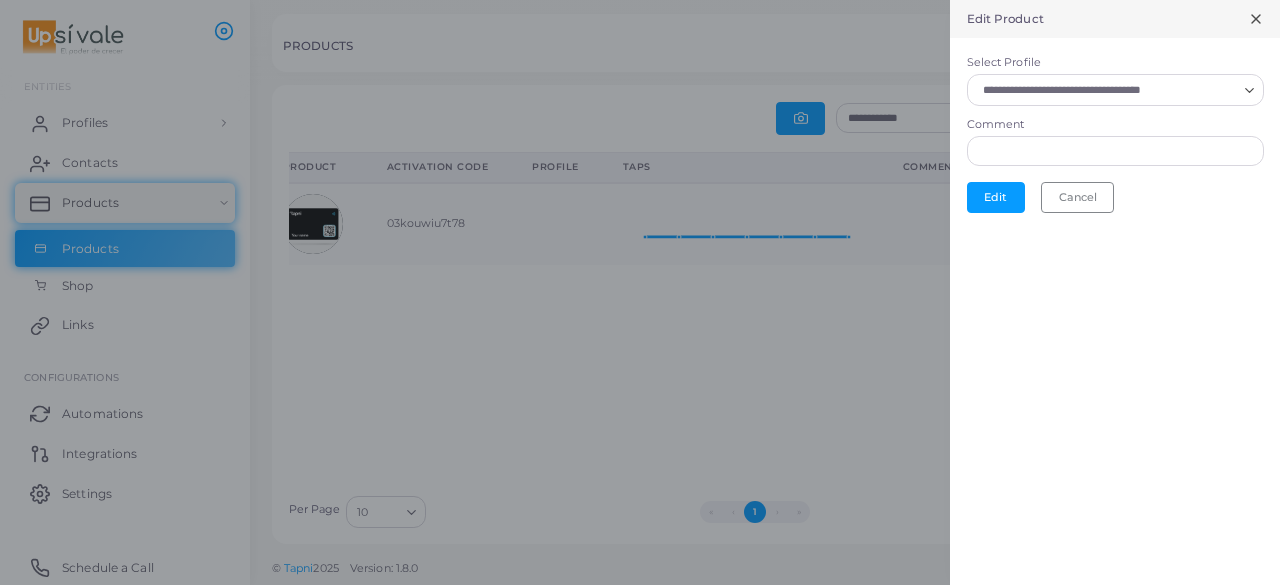 click on "Select Profile" at bounding box center [1106, 90] 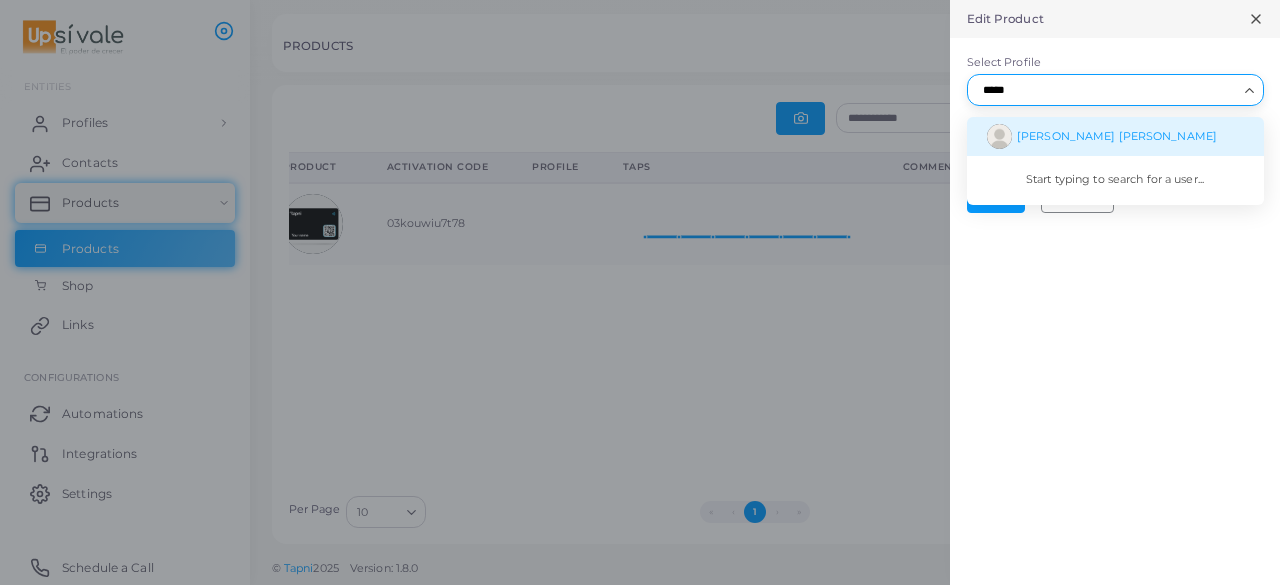 click on "[PERSON_NAME] [PERSON_NAME]" at bounding box center (1117, 136) 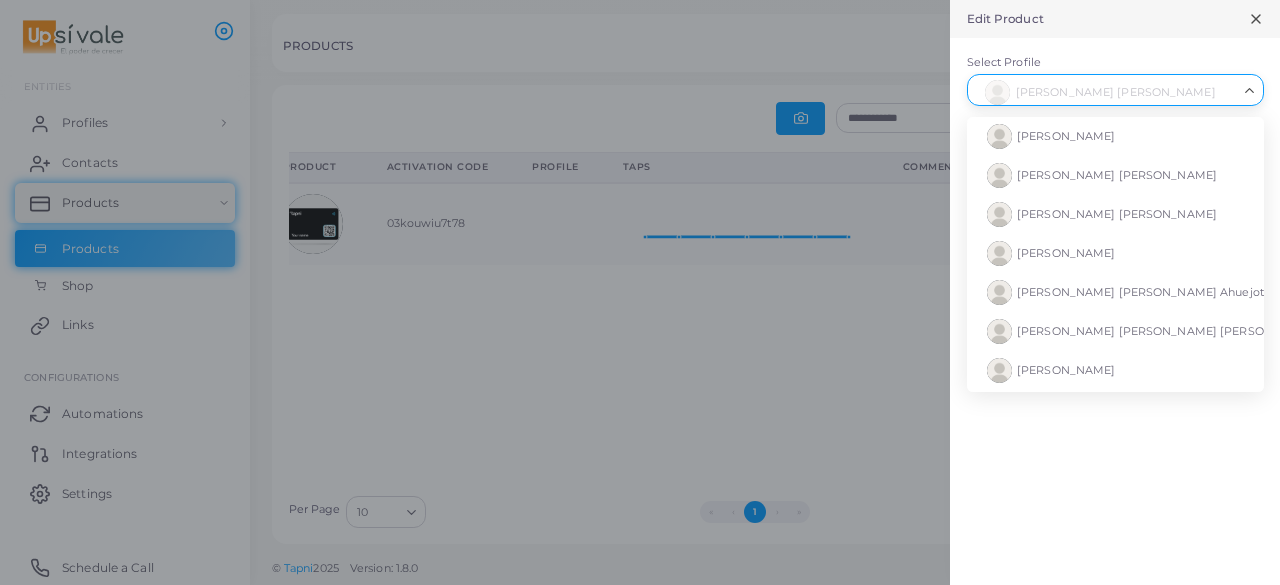 scroll, scrollTop: 193, scrollLeft: 0, axis: vertical 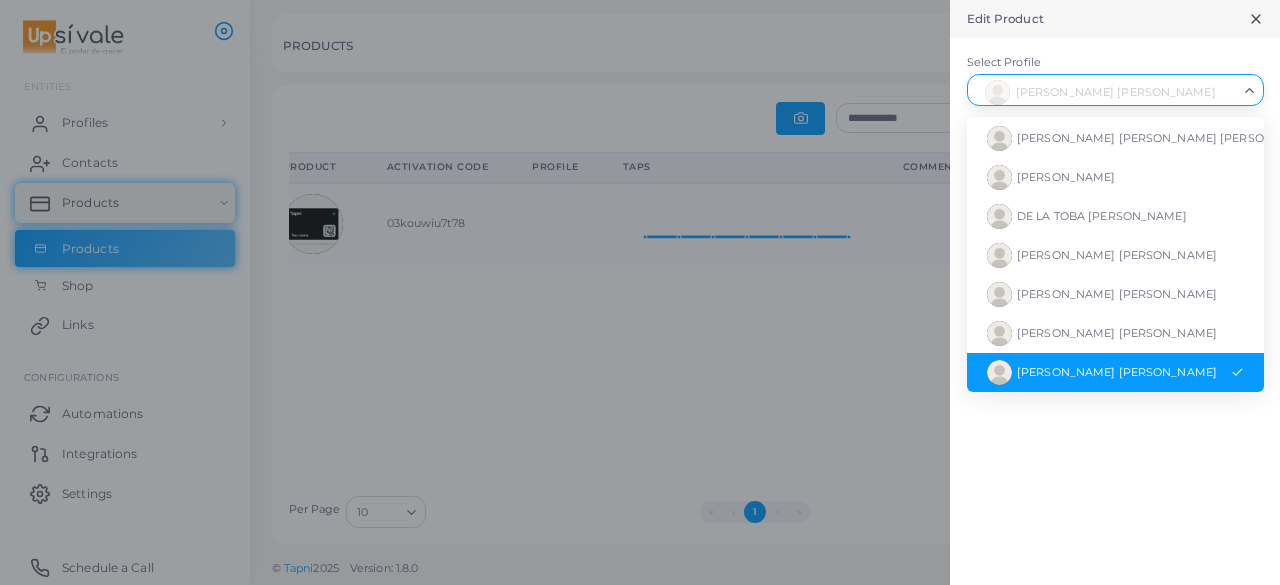 drag, startPoint x: 1086, startPoint y: 101, endPoint x: 943, endPoint y: 12, distance: 168.43396 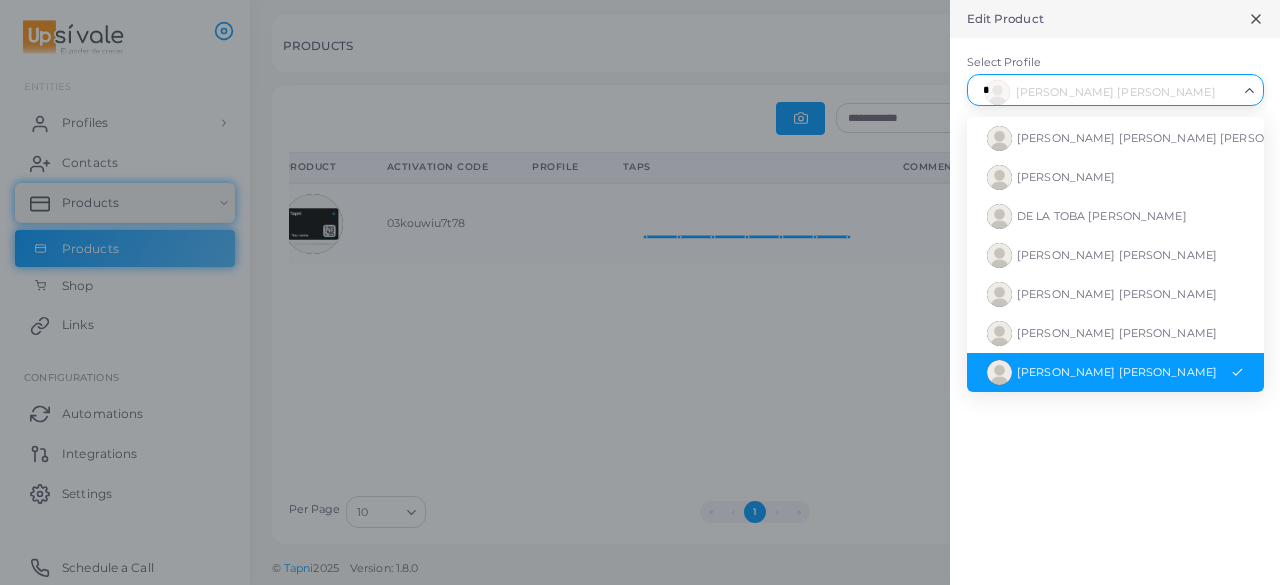 scroll, scrollTop: 0, scrollLeft: 0, axis: both 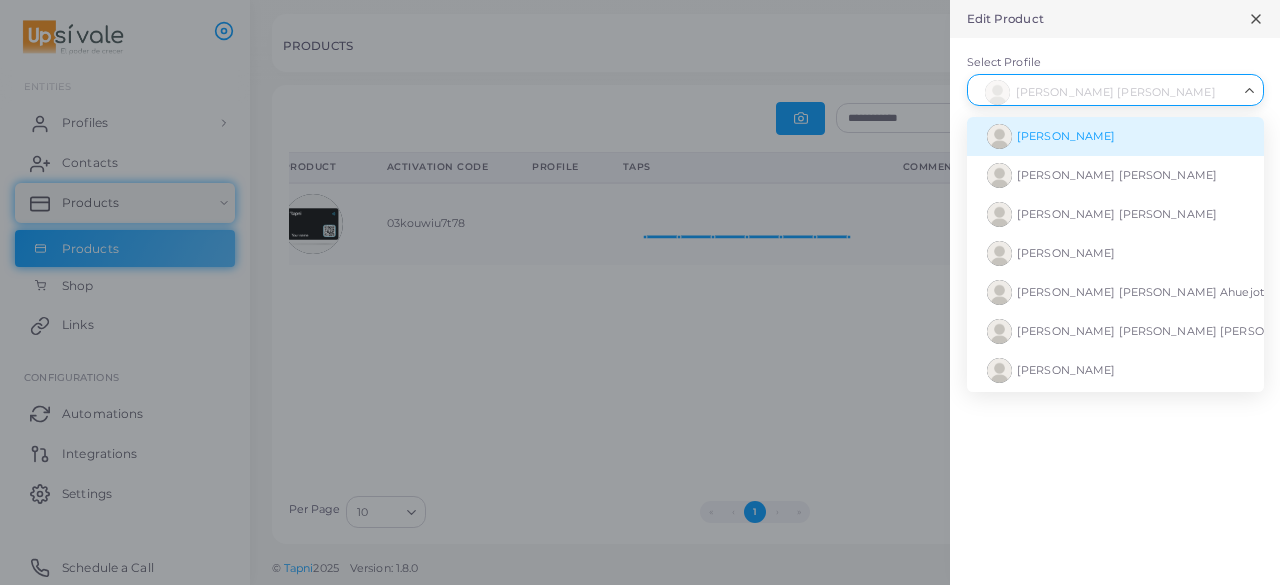 type on "*" 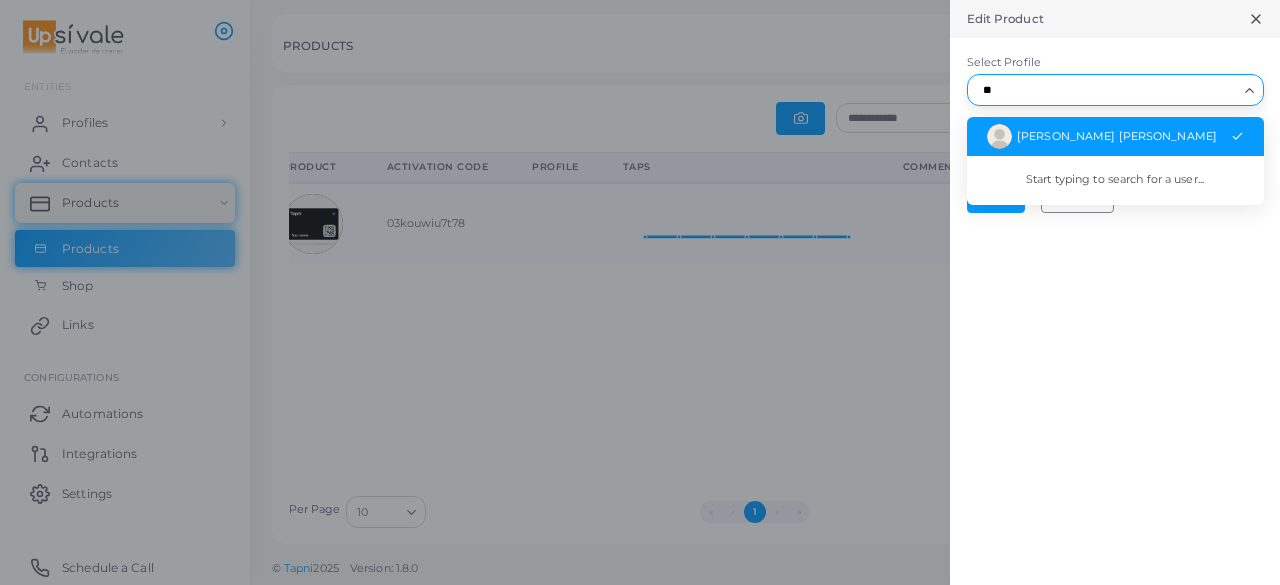 type on "*" 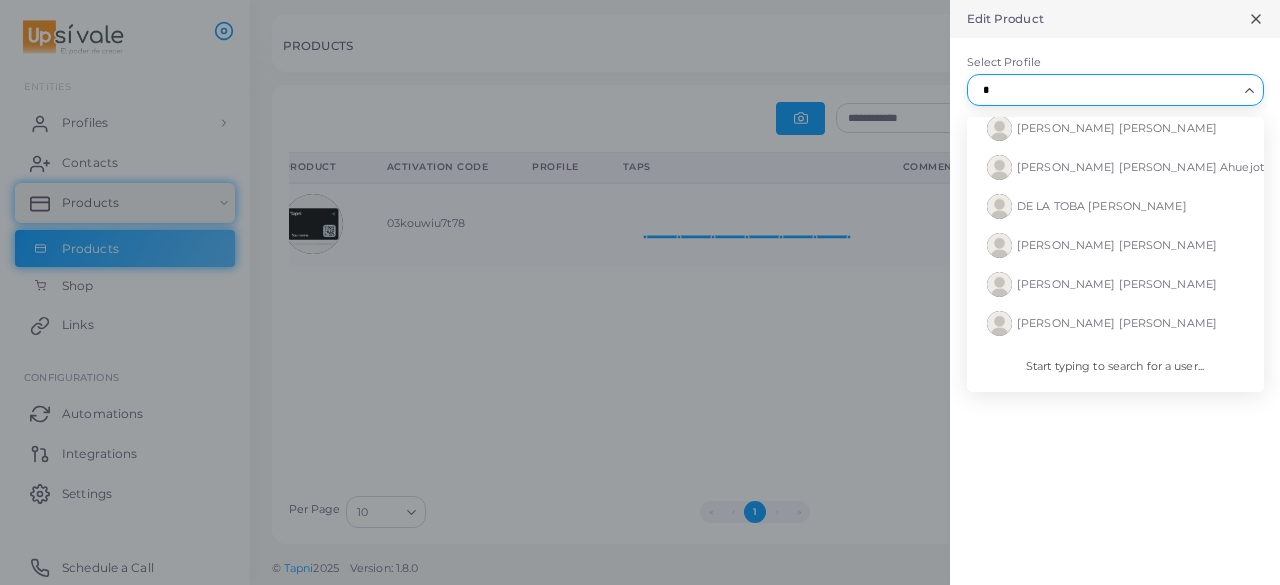 scroll, scrollTop: 0, scrollLeft: 0, axis: both 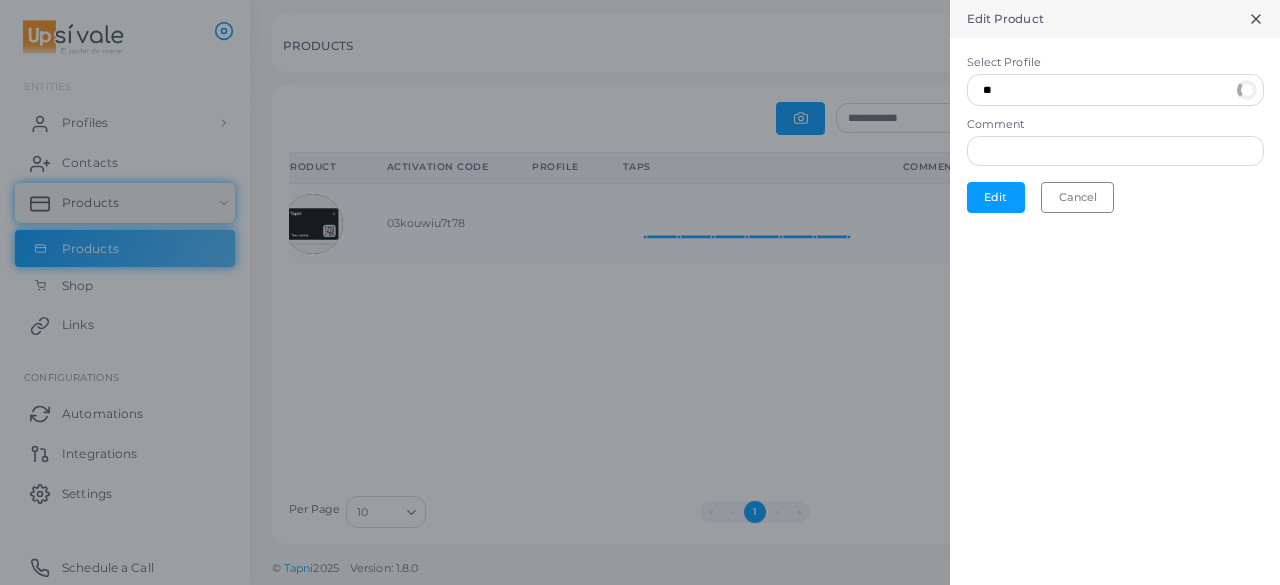 type on "*" 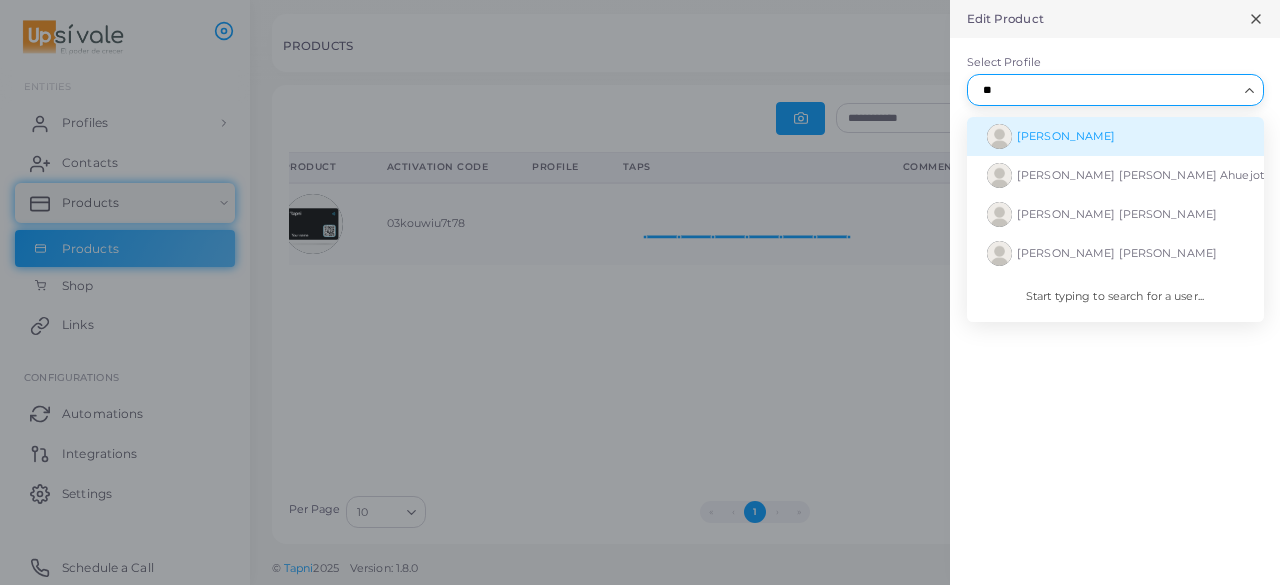 type on "*" 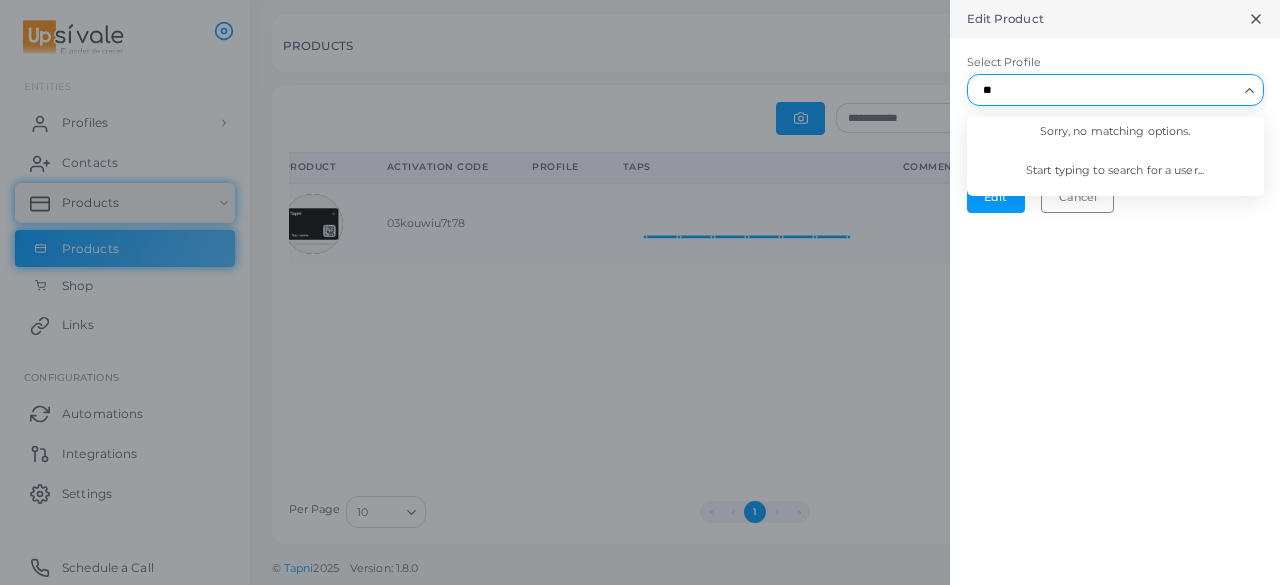 type on "*" 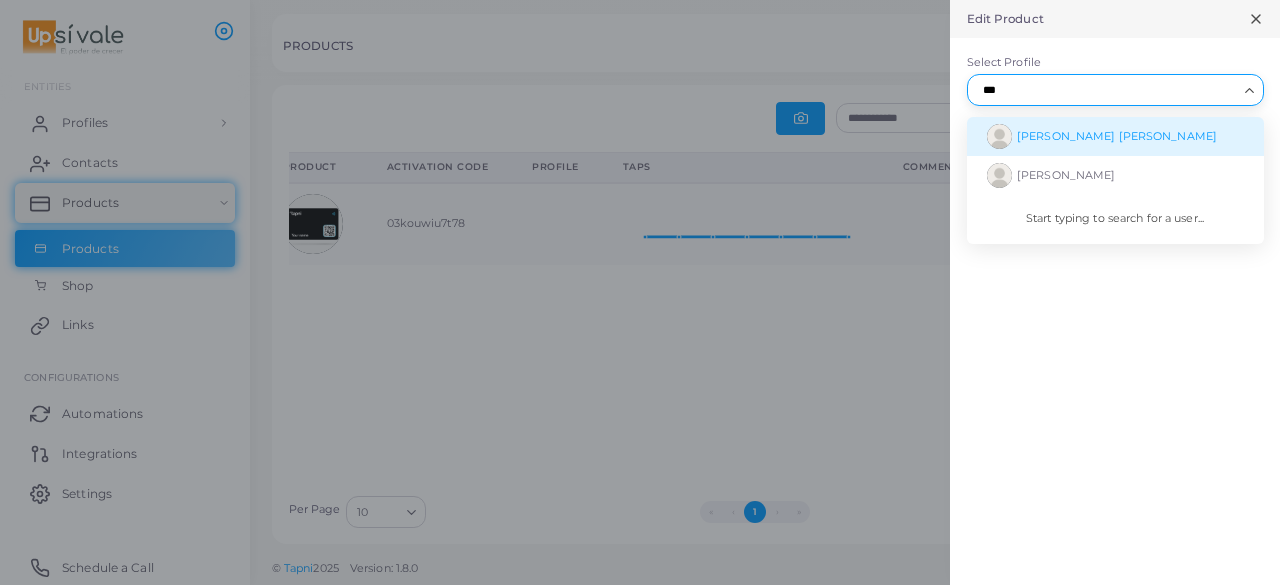 click on "[PERSON_NAME] [PERSON_NAME]" at bounding box center [1117, 136] 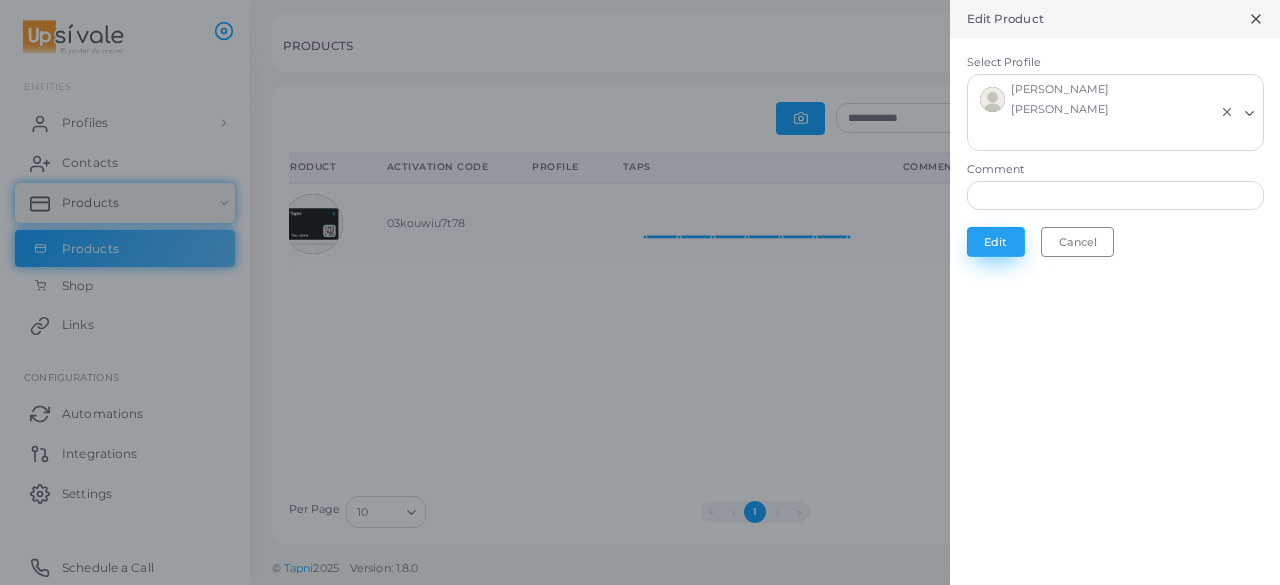 click on "Edit" at bounding box center [996, 242] 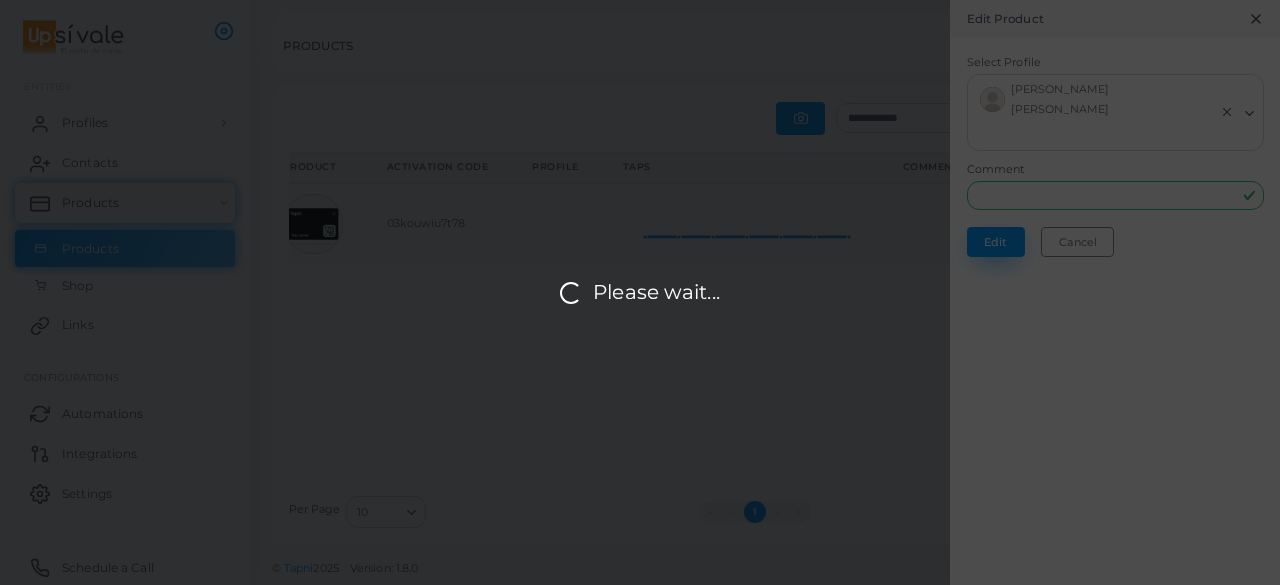 scroll, scrollTop: 0, scrollLeft: 0, axis: both 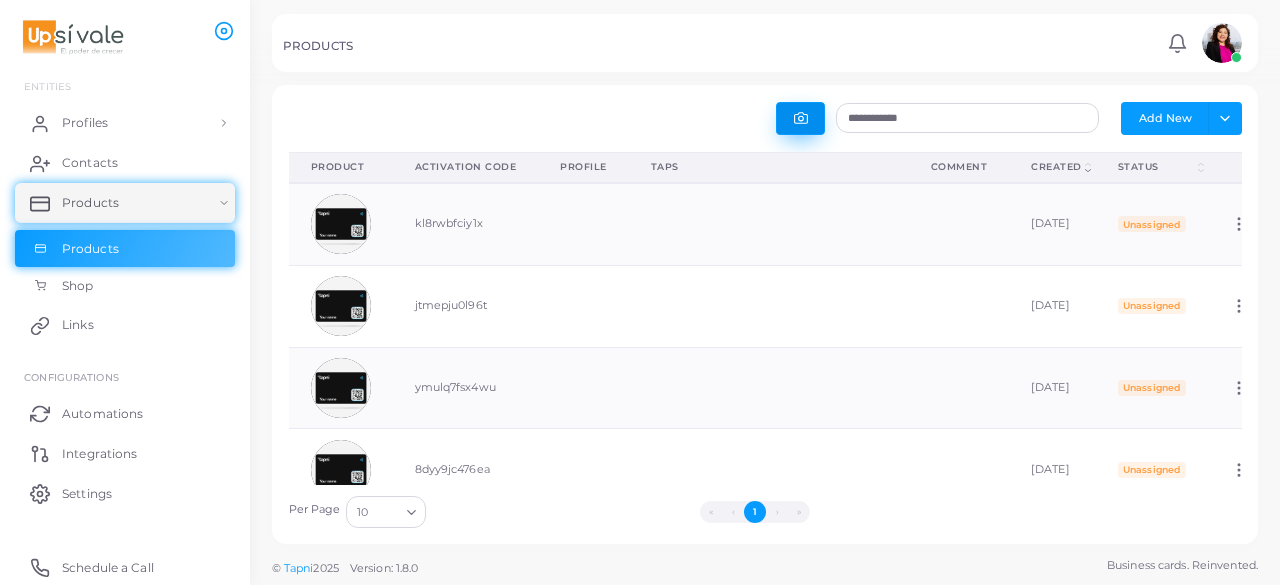click 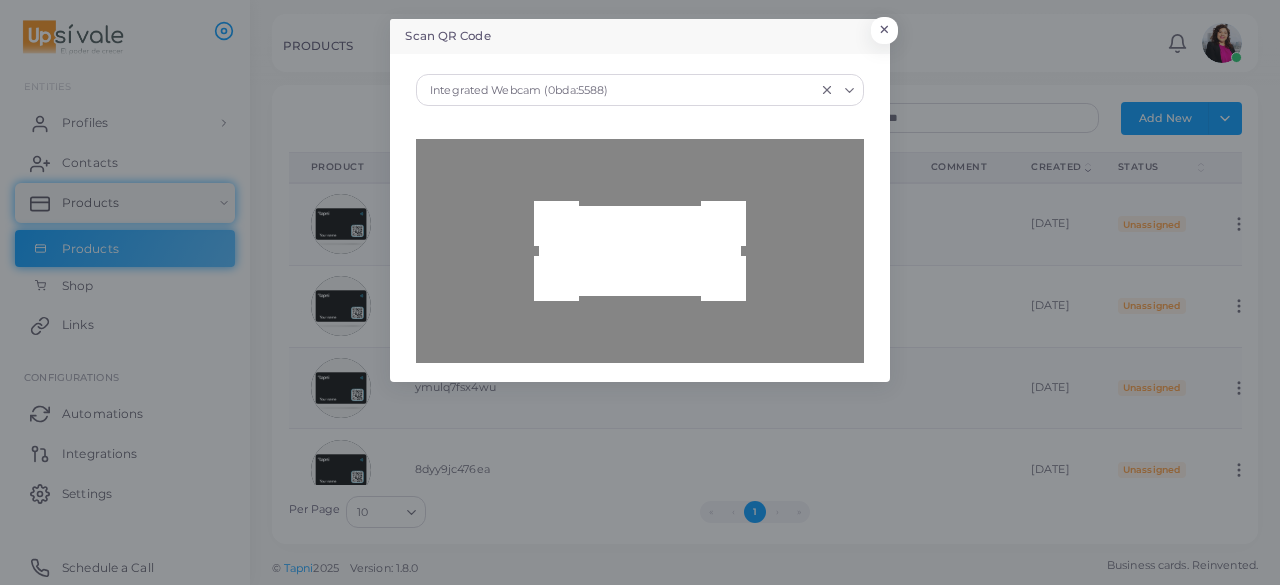type on "**********" 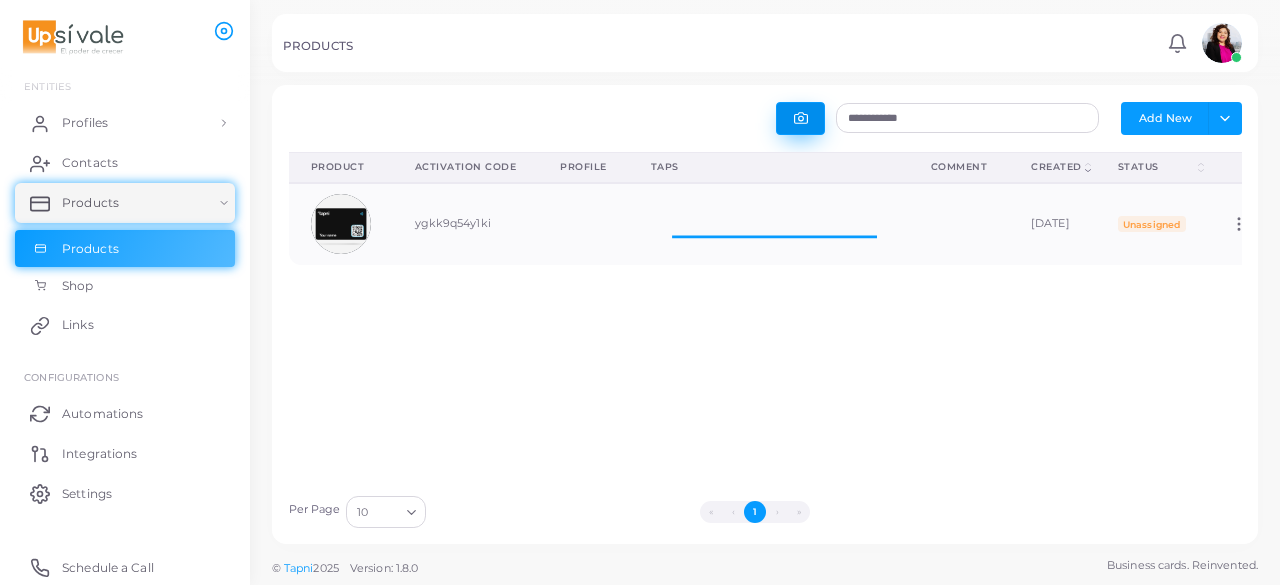 scroll, scrollTop: 16, scrollLeft: 16, axis: both 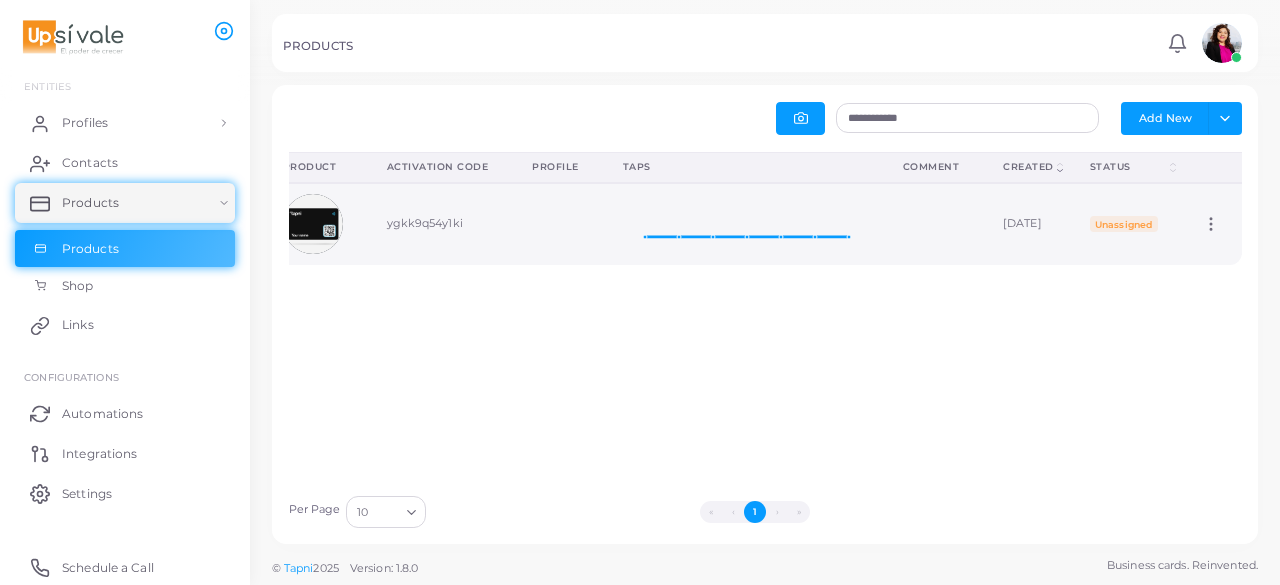 click 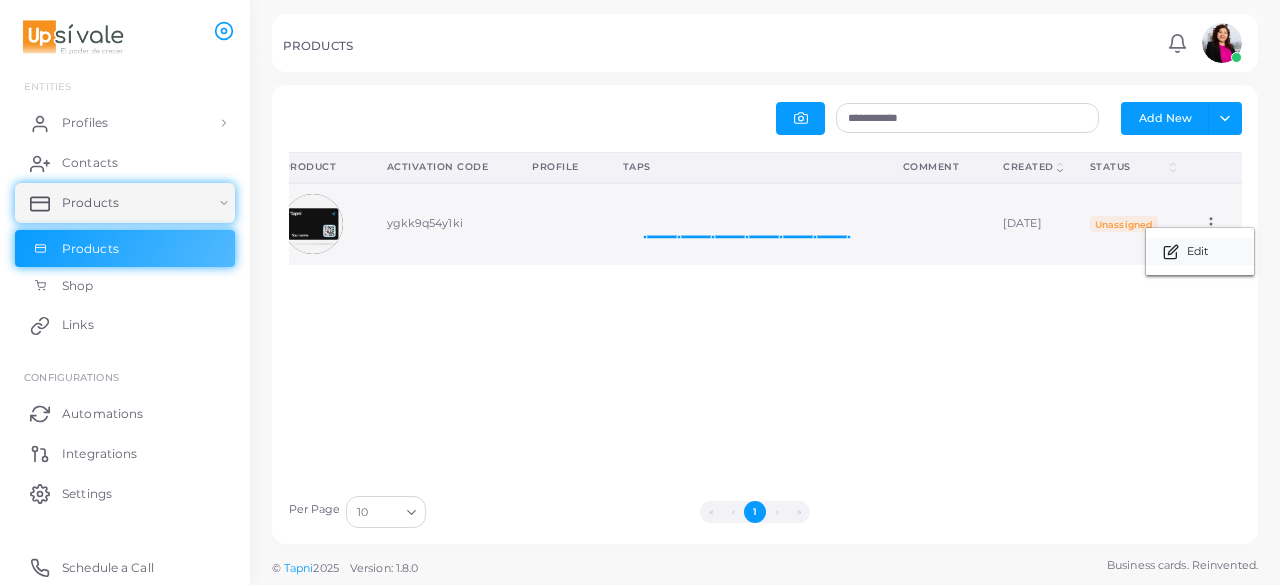 click on "Edit" at bounding box center [1197, 252] 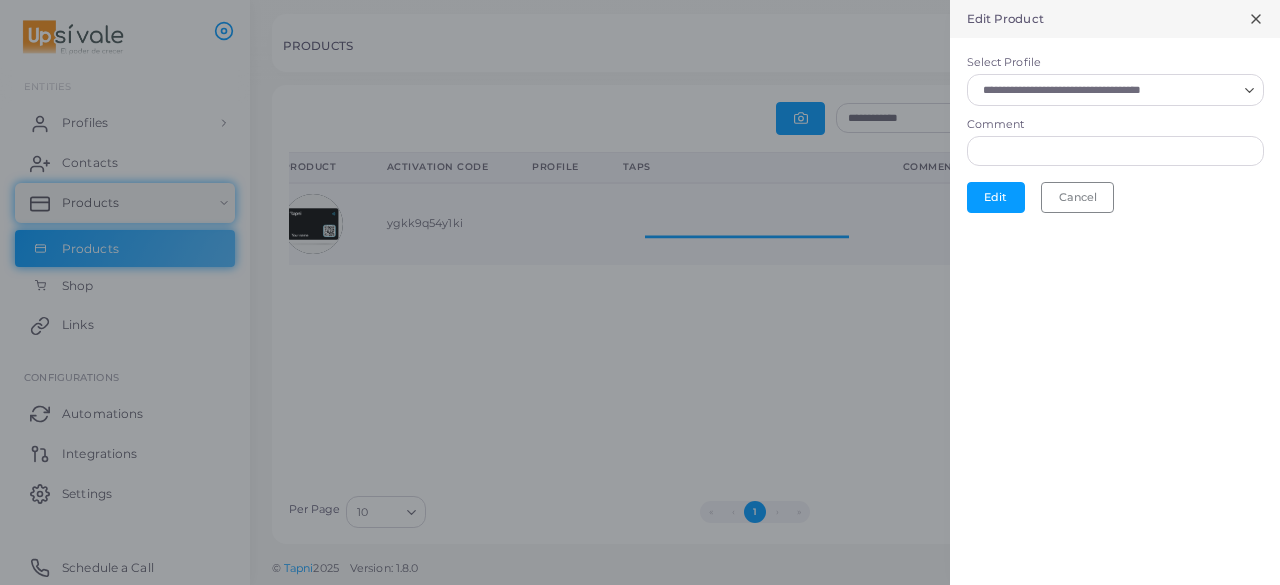 scroll, scrollTop: 16, scrollLeft: 16, axis: both 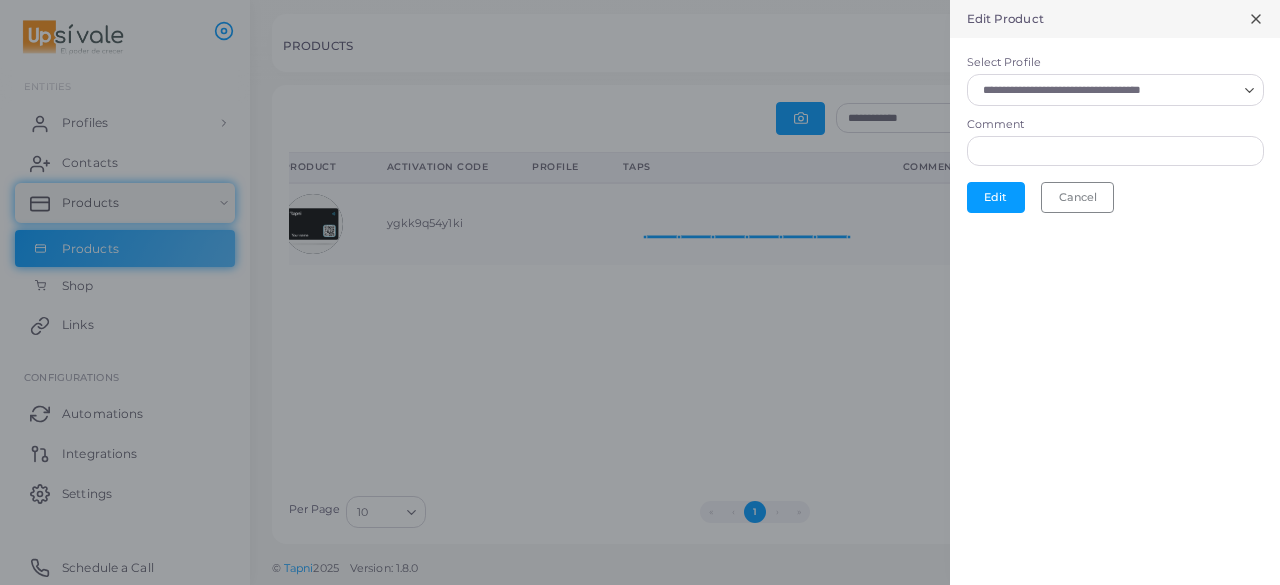 click on "Select Profile" at bounding box center [1106, 90] 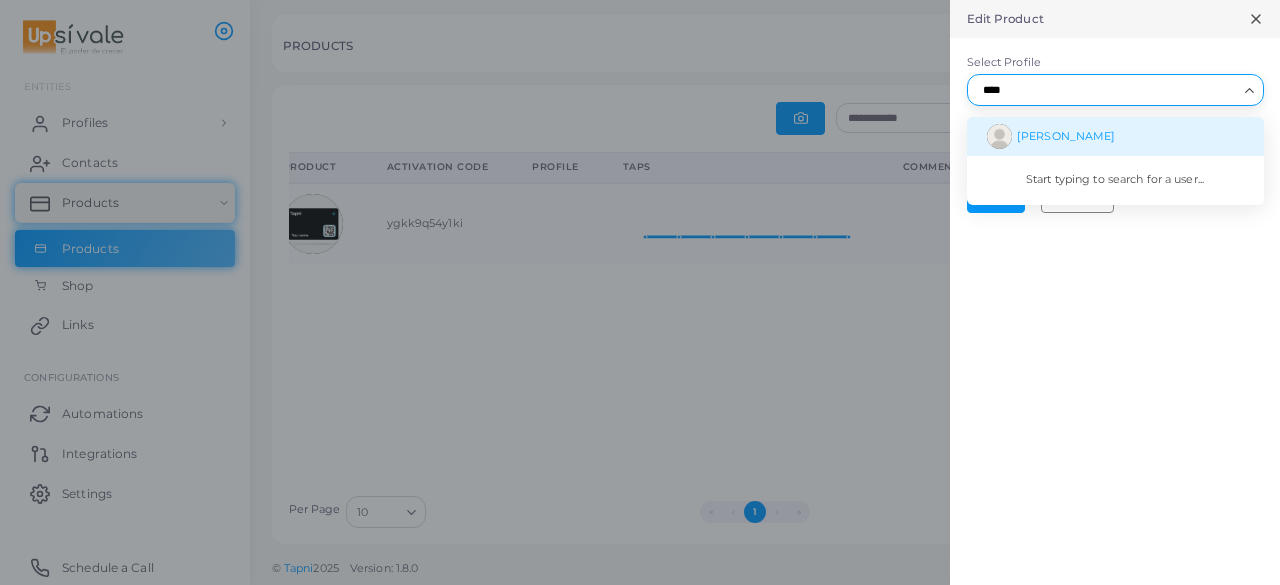 click on "[PERSON_NAME]" at bounding box center (1066, 136) 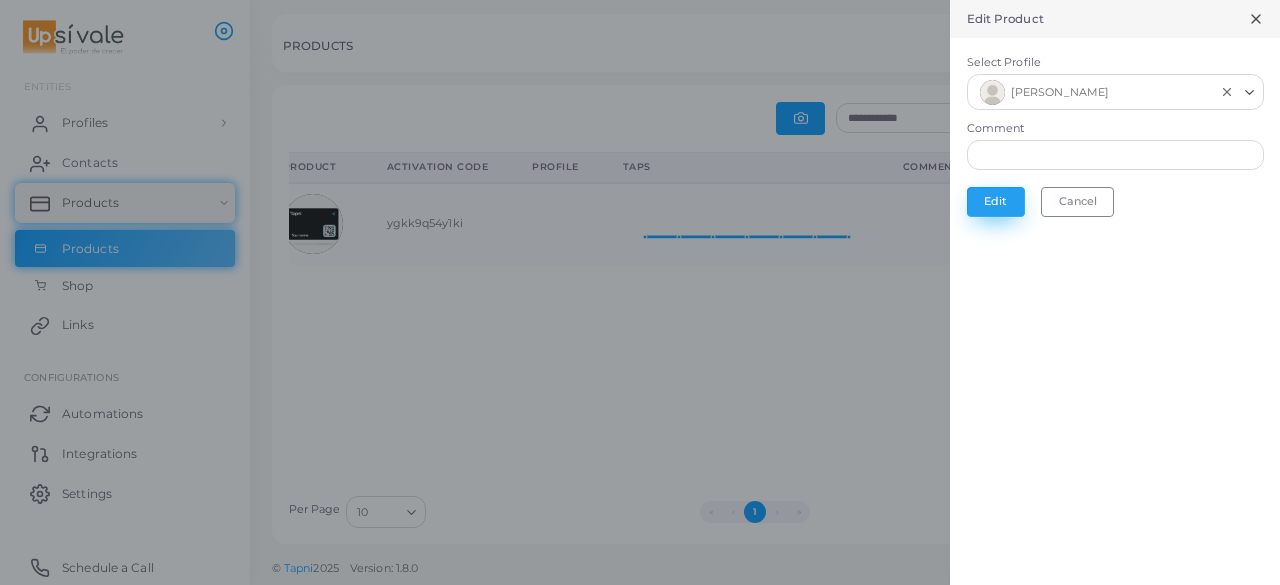 click on "Edit" at bounding box center [996, 202] 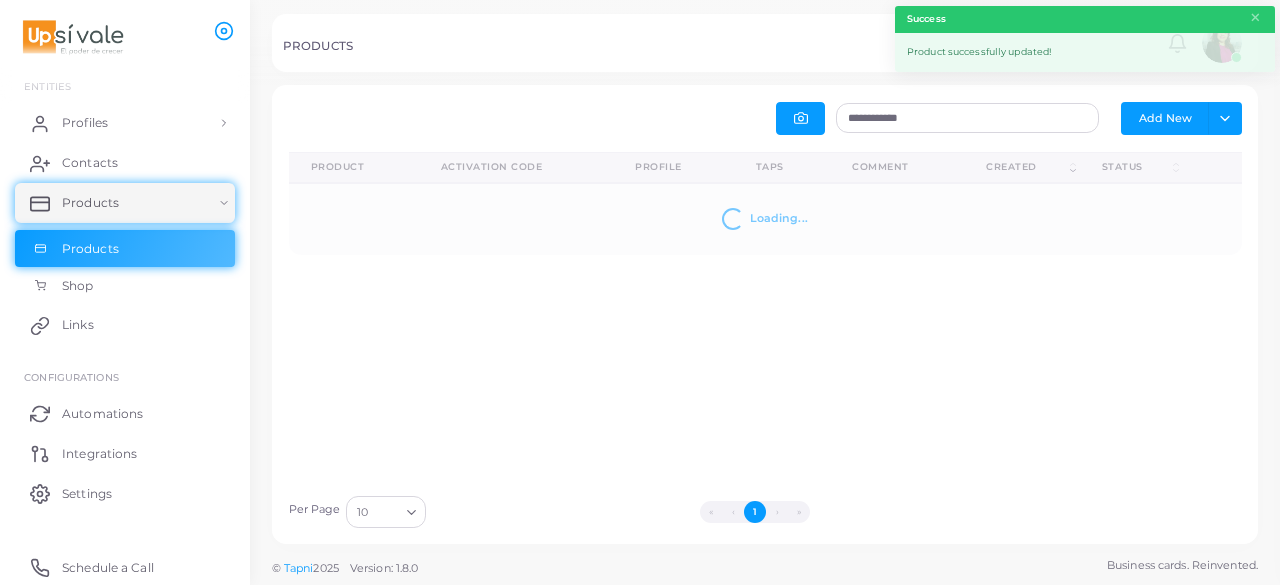 scroll, scrollTop: 0, scrollLeft: 0, axis: both 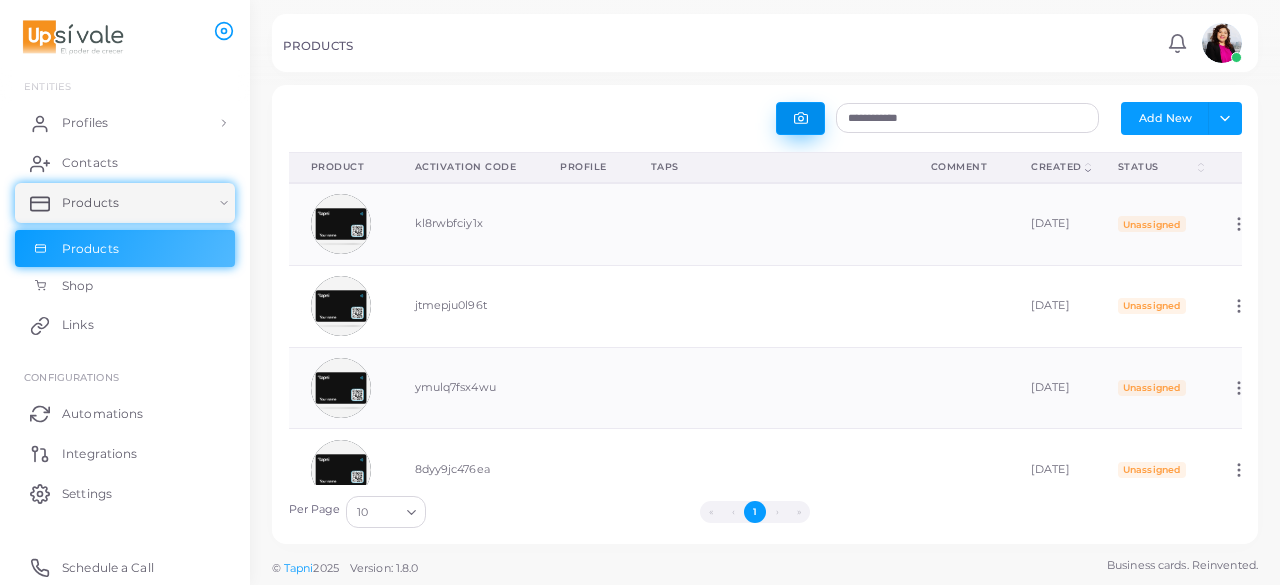 click 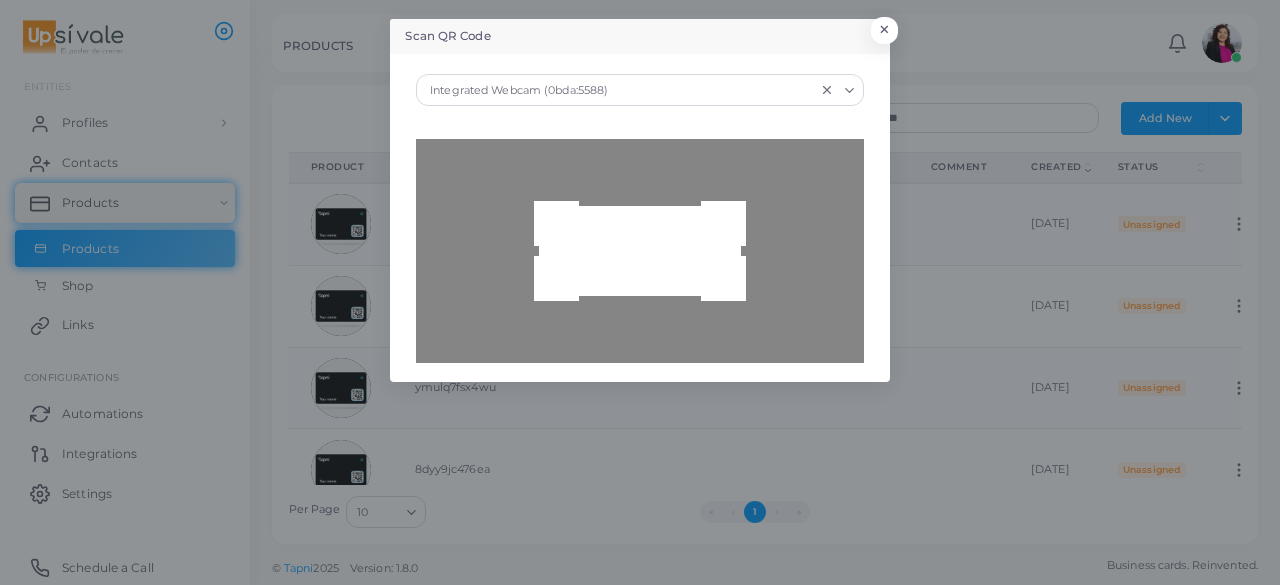 type on "**********" 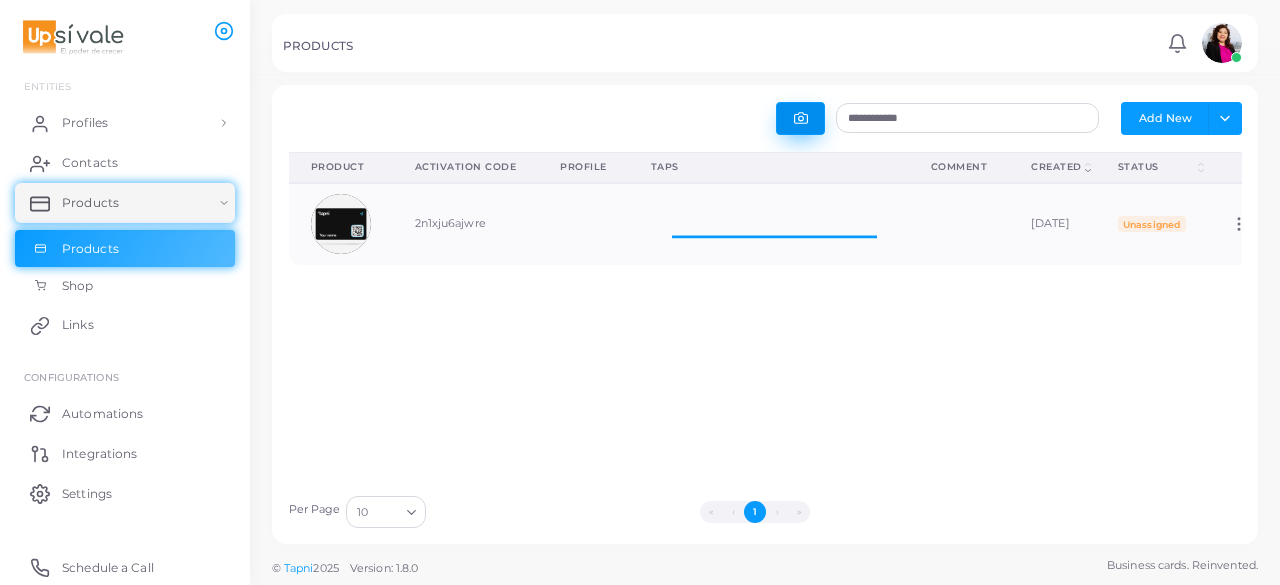 scroll, scrollTop: 16, scrollLeft: 16, axis: both 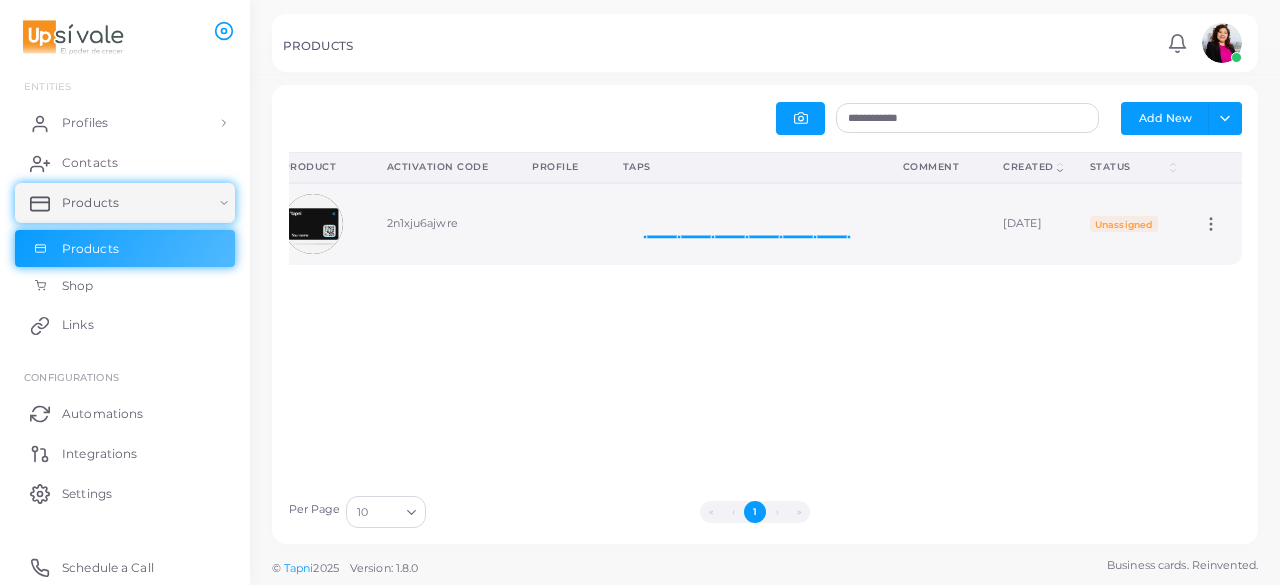 click 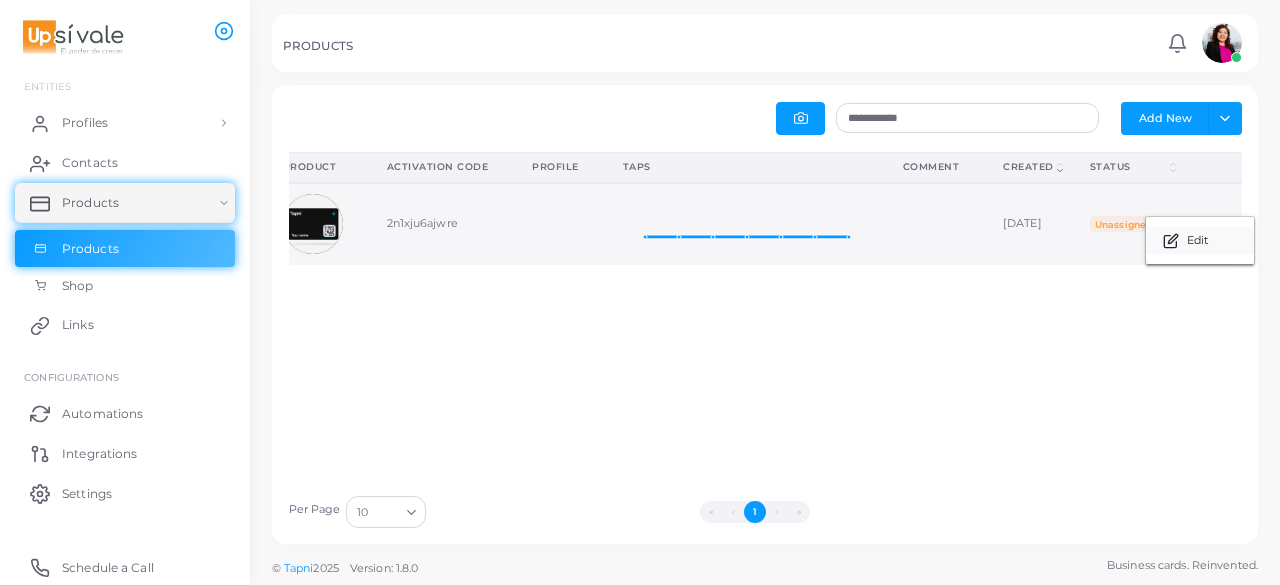 click on "Edit" at bounding box center [1197, 241] 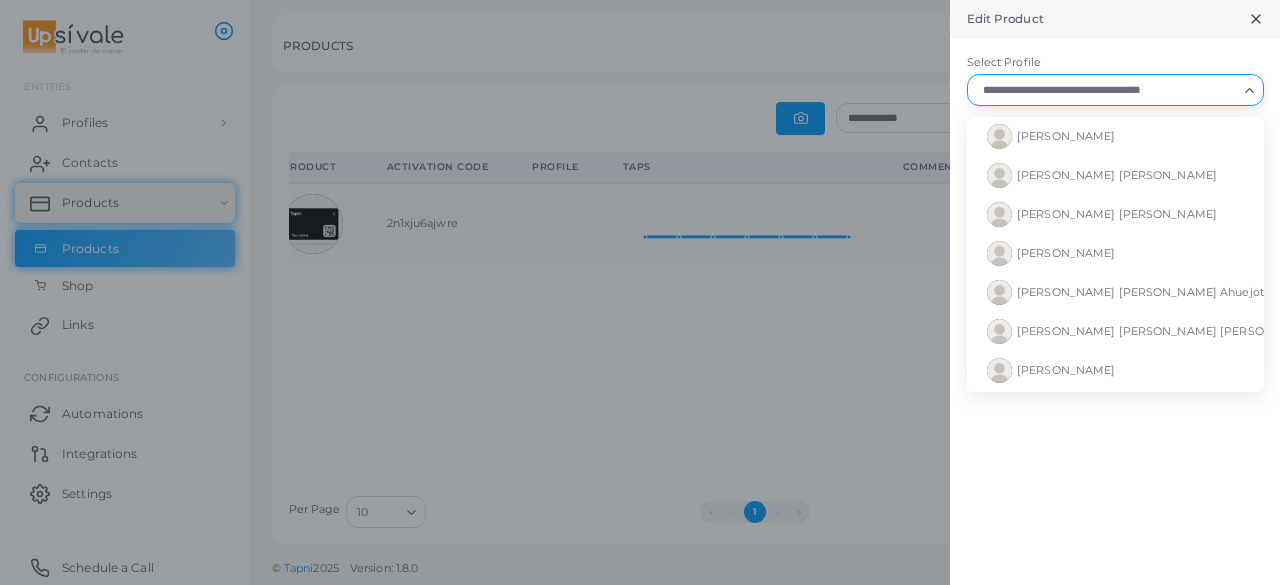 click on "Select Profile" at bounding box center [1106, 90] 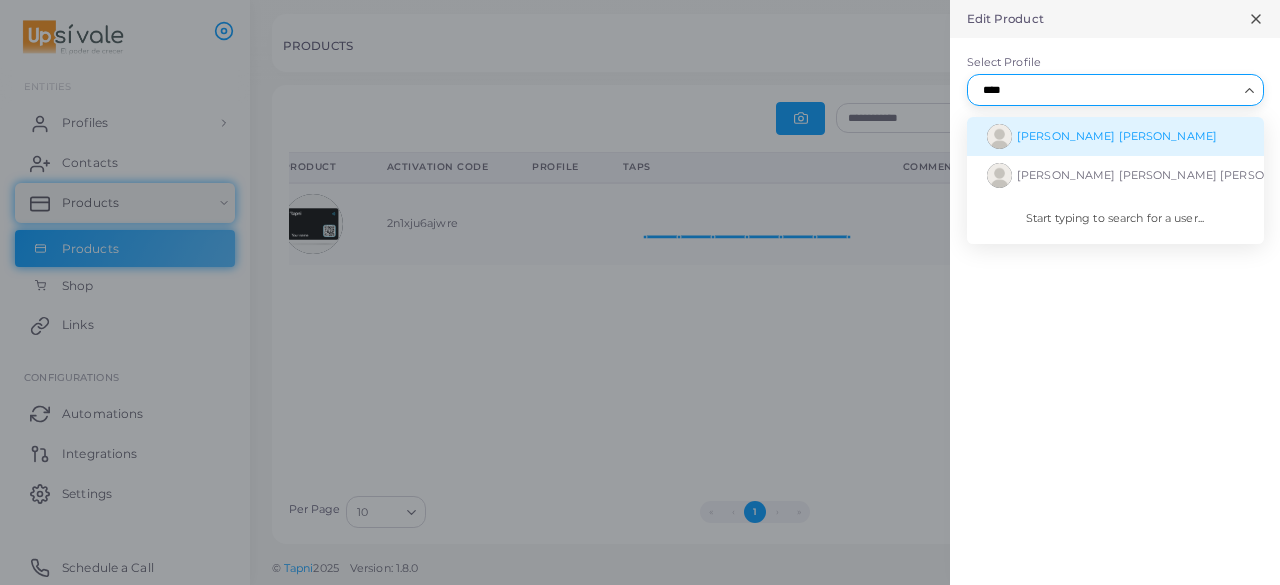 click on "[PERSON_NAME] [PERSON_NAME]" at bounding box center [1115, 136] 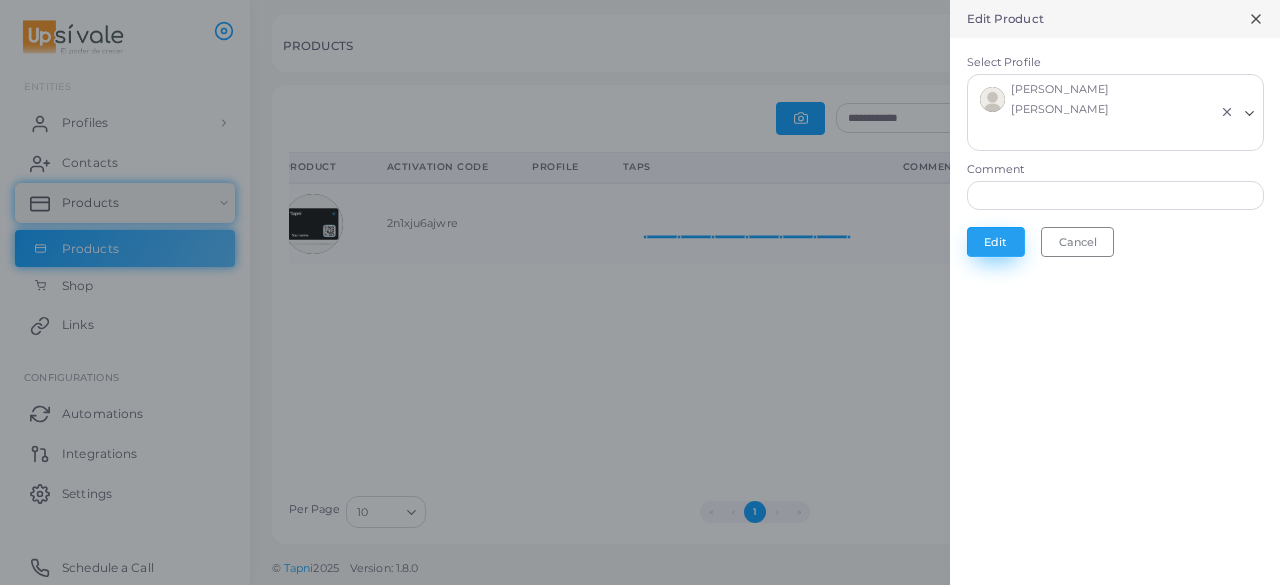 click on "Edit" at bounding box center (996, 242) 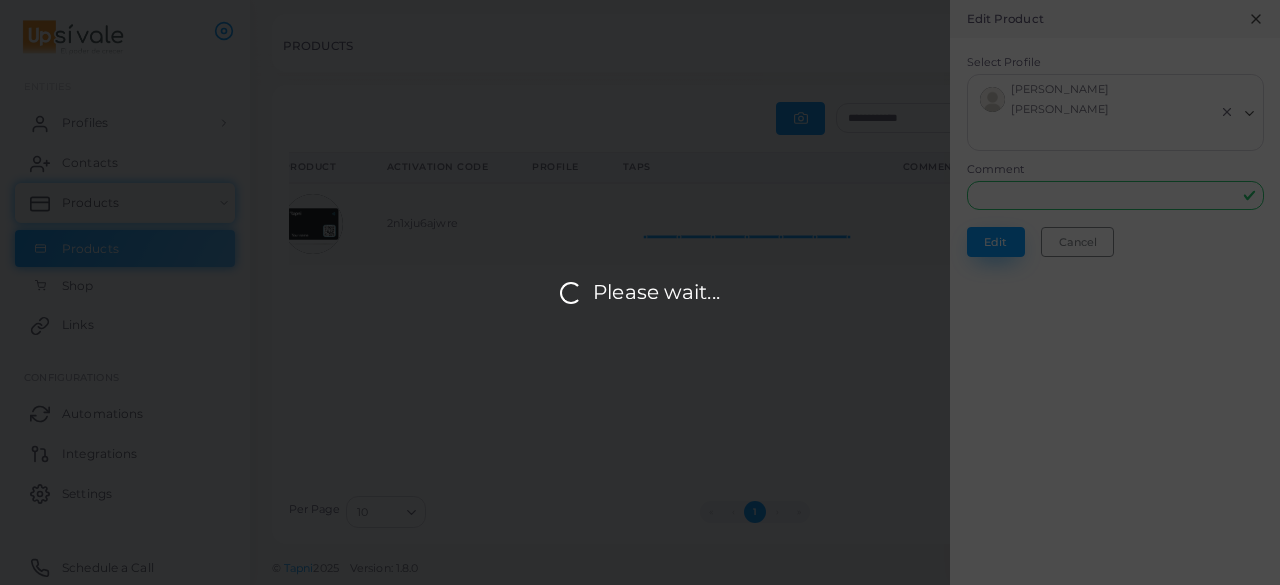 scroll, scrollTop: 0, scrollLeft: 0, axis: both 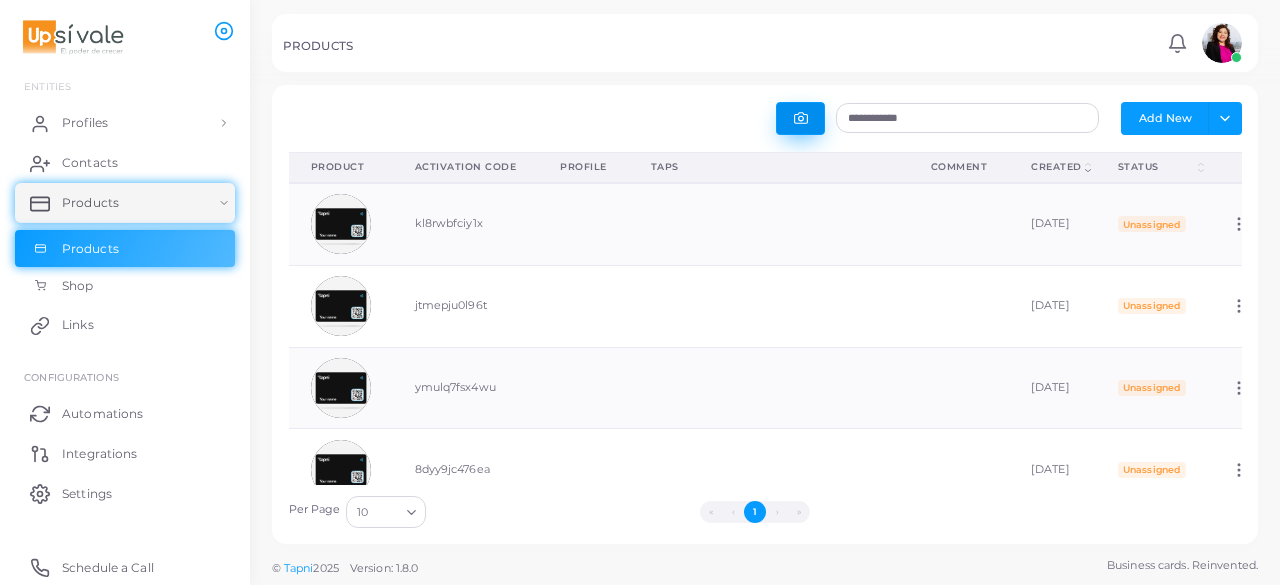 click at bounding box center [800, 118] 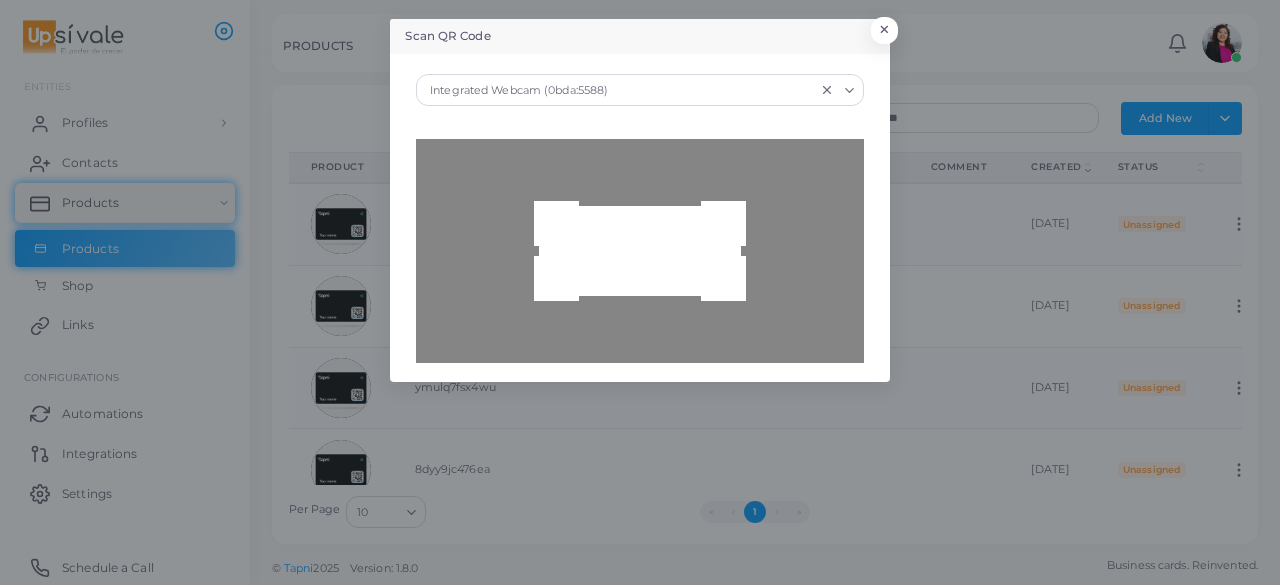 type on "**********" 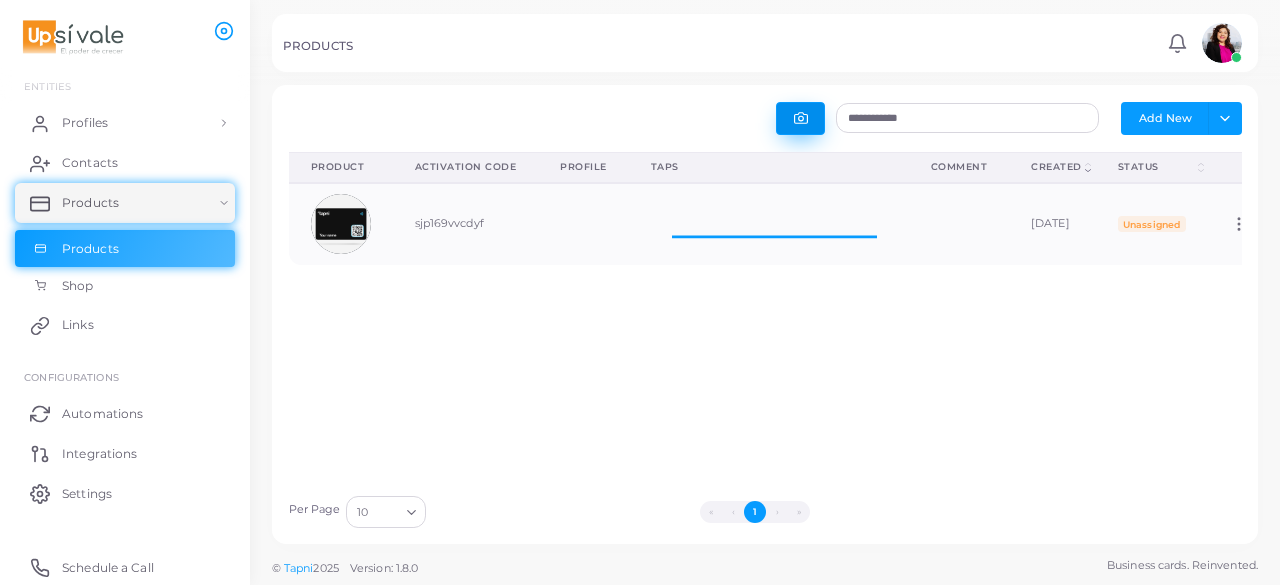 scroll, scrollTop: 16, scrollLeft: 16, axis: both 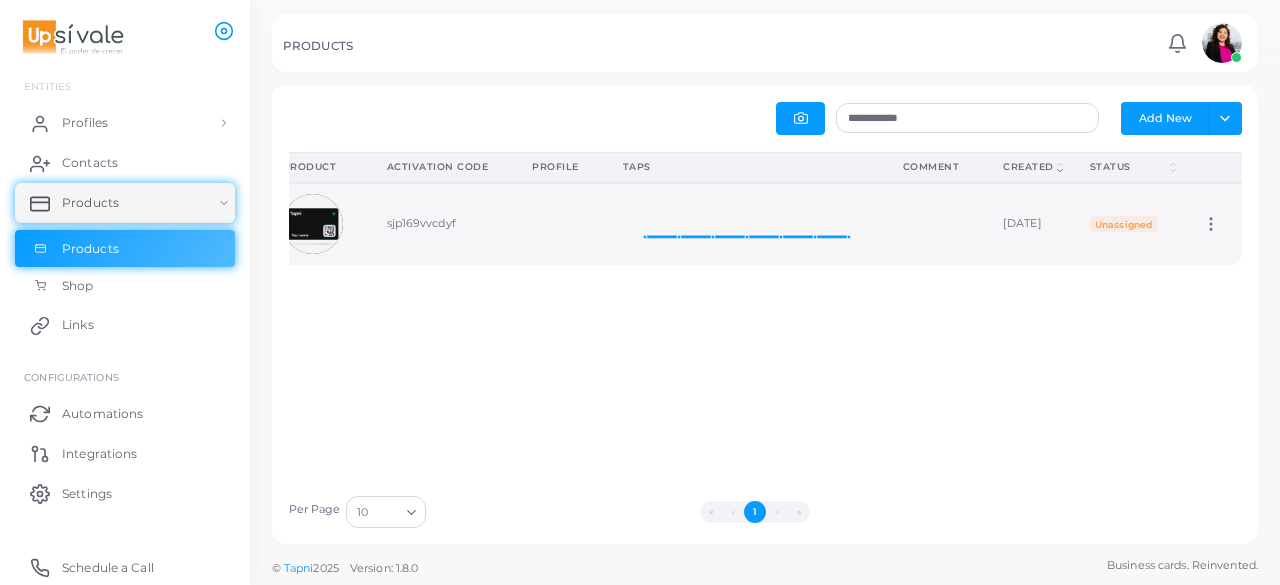 click 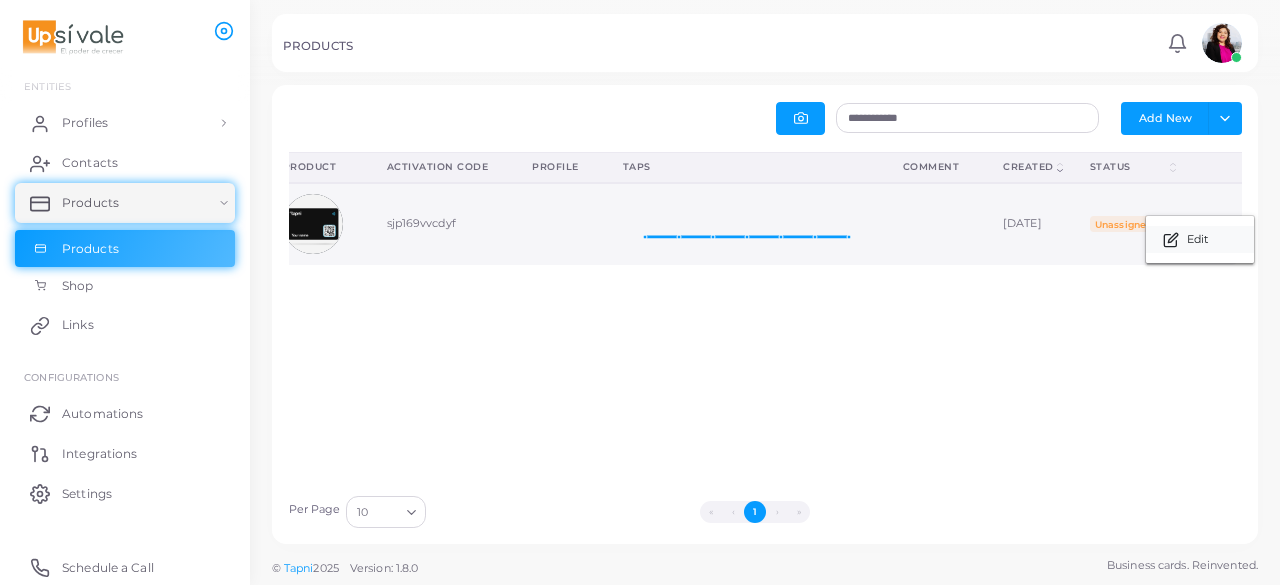 click on "Edit" at bounding box center [1197, 240] 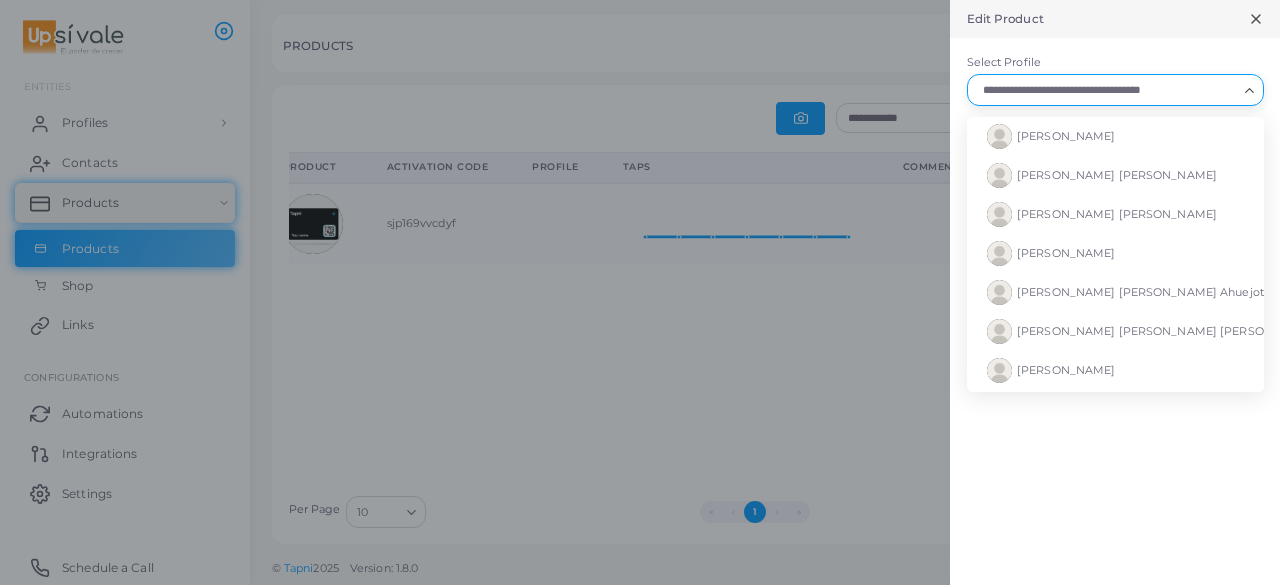 click on "Select Profile" at bounding box center (1106, 90) 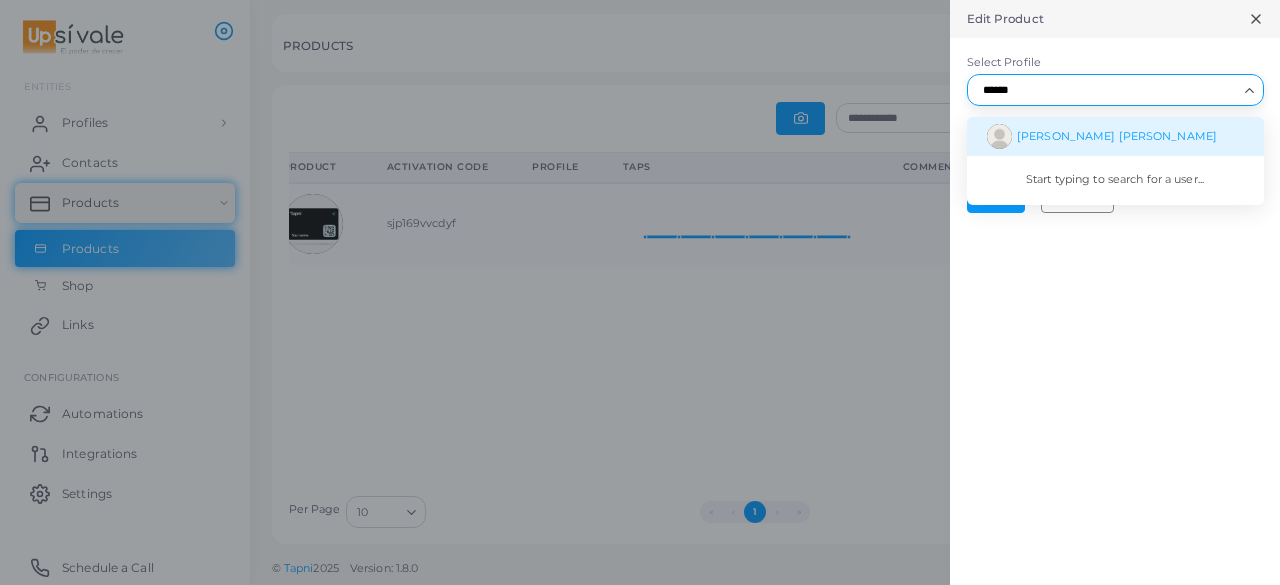 click on "[PERSON_NAME] [PERSON_NAME]" at bounding box center (1115, 136) 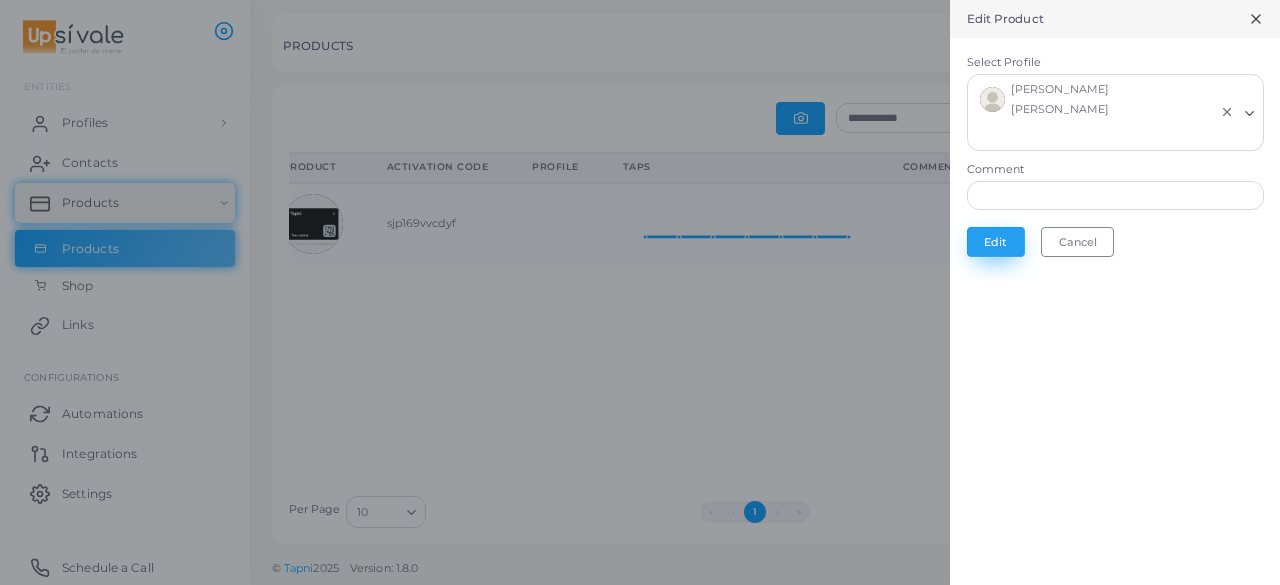 click on "Edit" at bounding box center [996, 242] 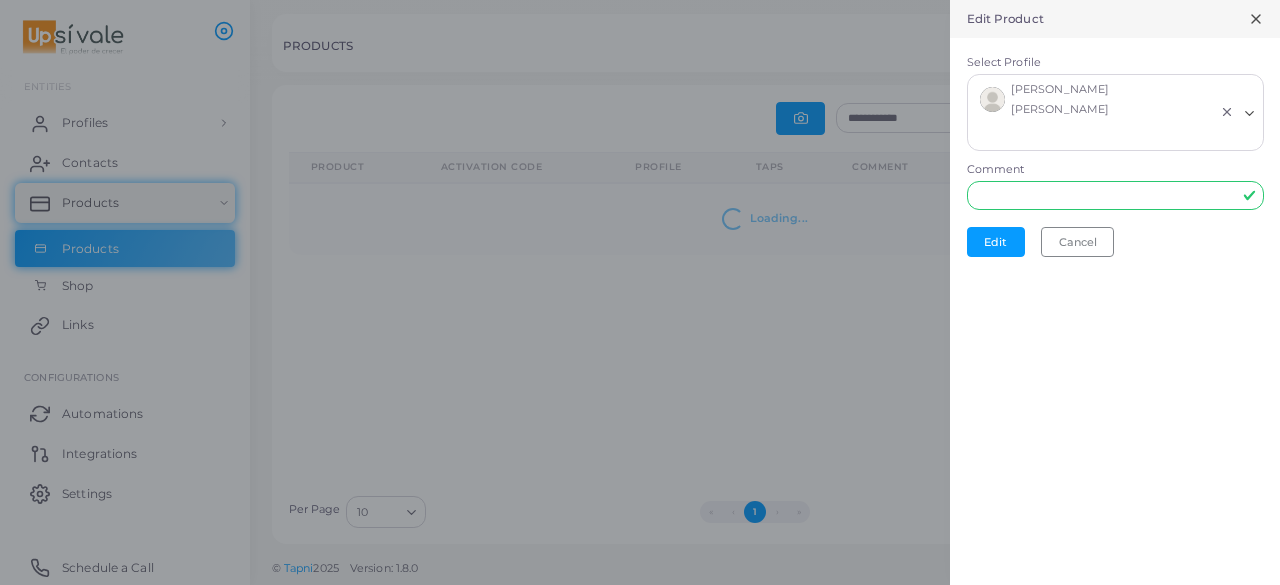 scroll, scrollTop: 0, scrollLeft: 0, axis: both 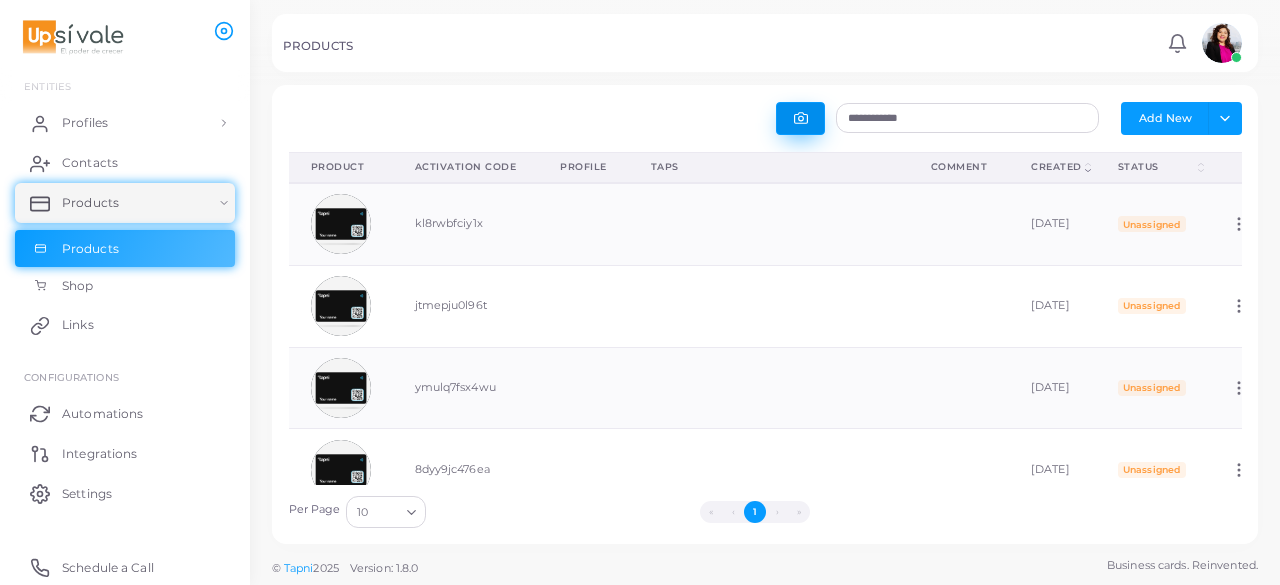 click at bounding box center [800, 118] 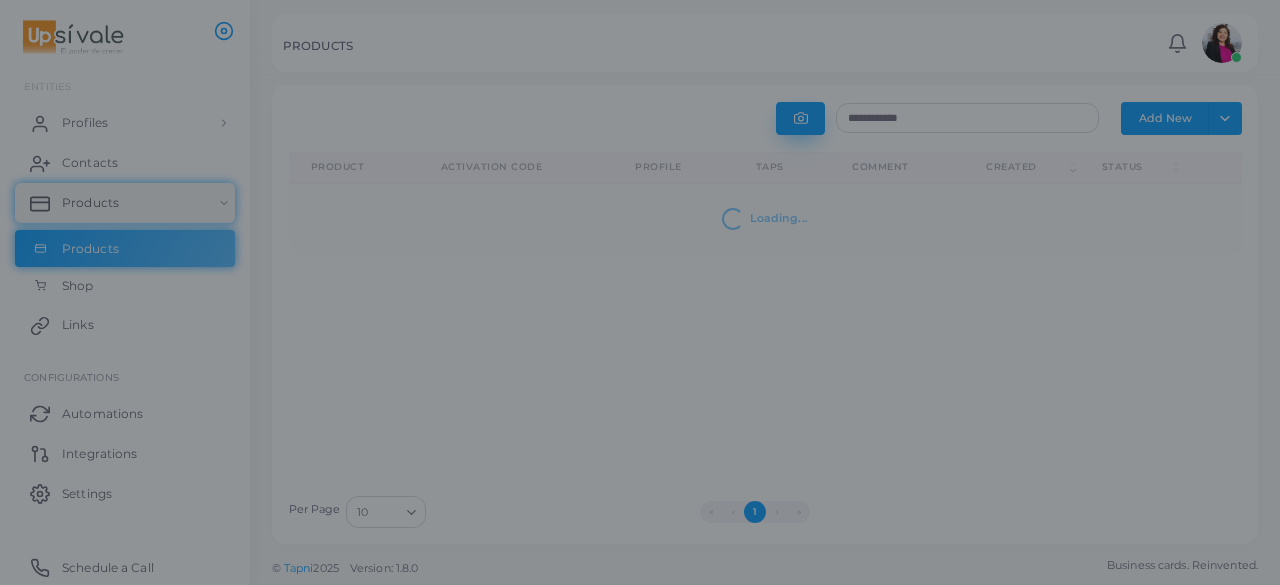 type on "**********" 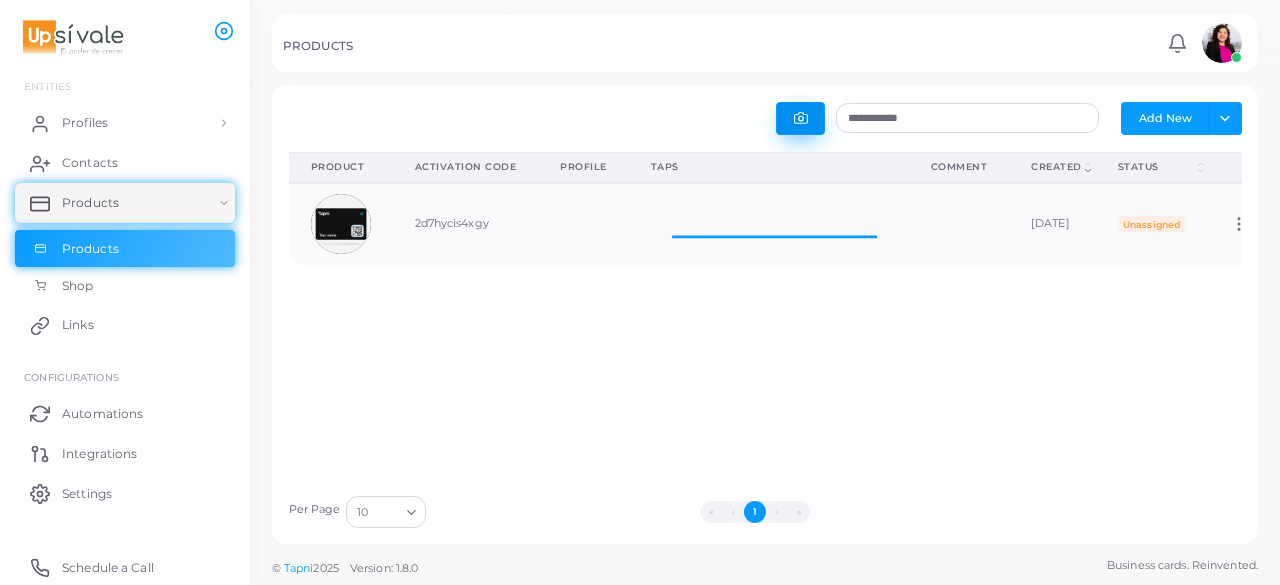 scroll, scrollTop: 16, scrollLeft: 16, axis: both 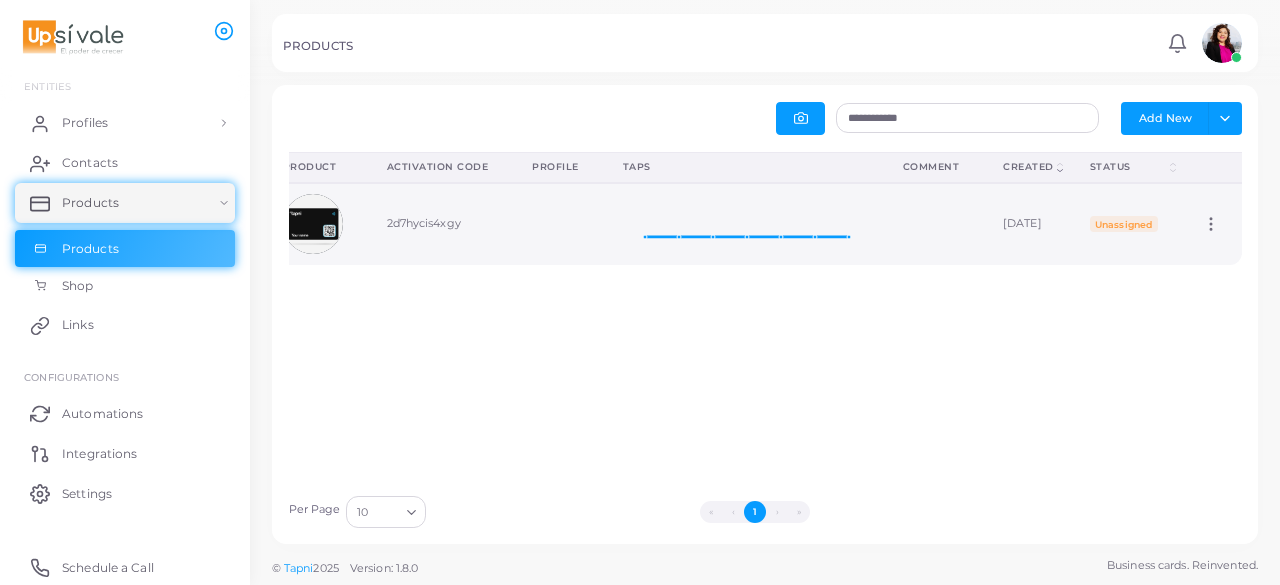 click 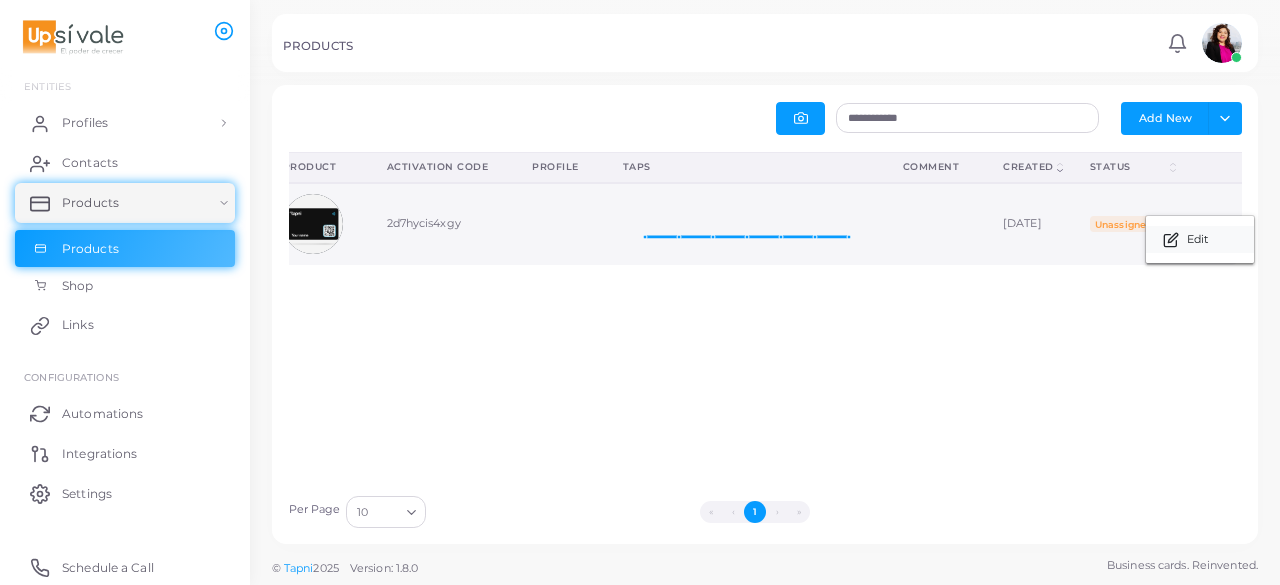 click on "Edit" at bounding box center (1197, 240) 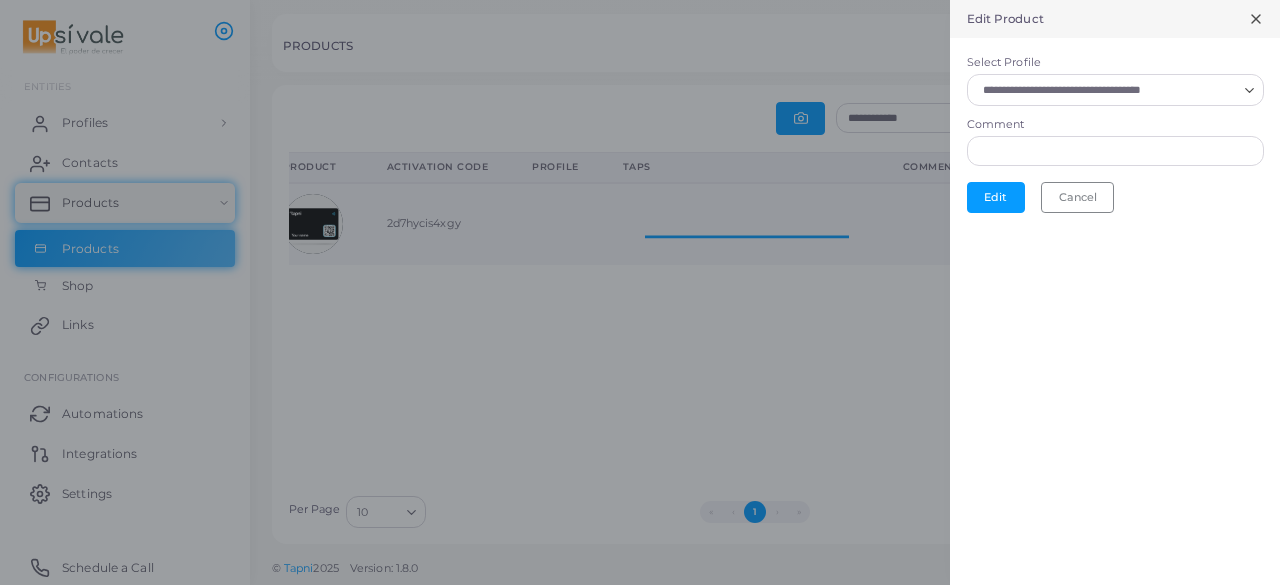 scroll, scrollTop: 16, scrollLeft: 16, axis: both 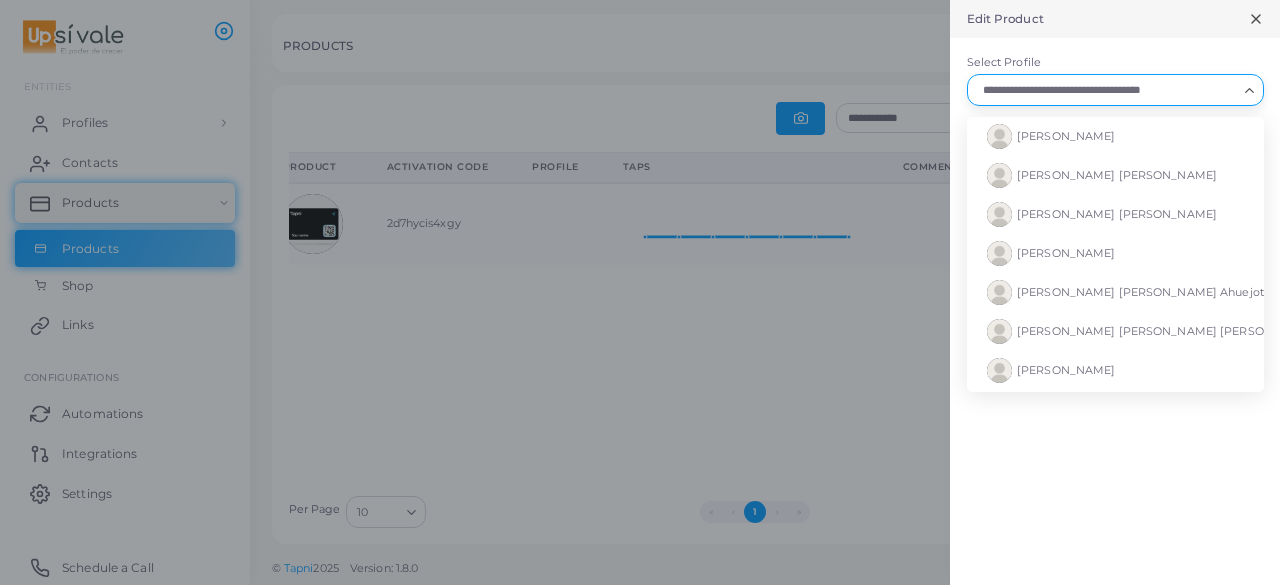 click on "Select Profile" at bounding box center (1106, 90) 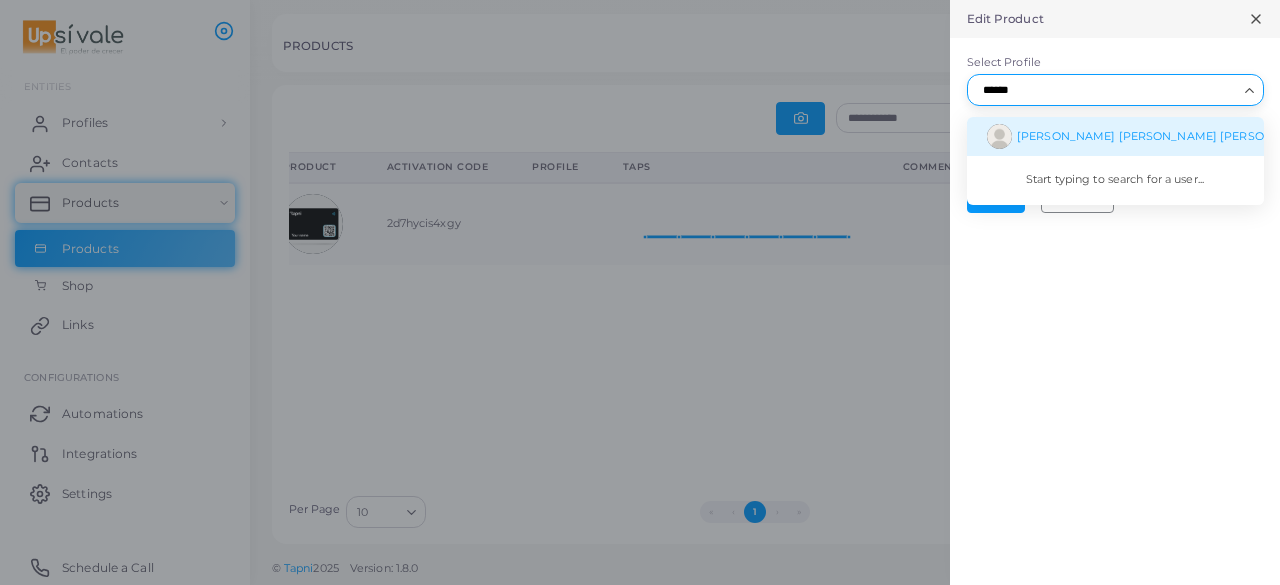 click on "[PERSON_NAME] [PERSON_NAME] [PERSON_NAME]" at bounding box center [1168, 136] 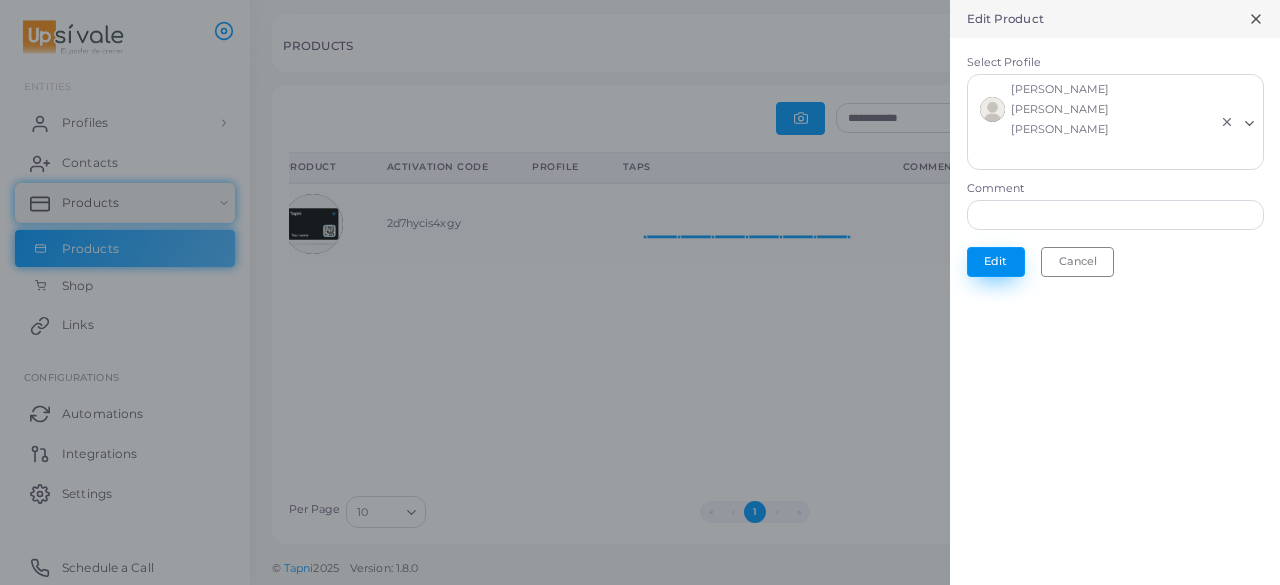 click on "Edit" at bounding box center (996, 262) 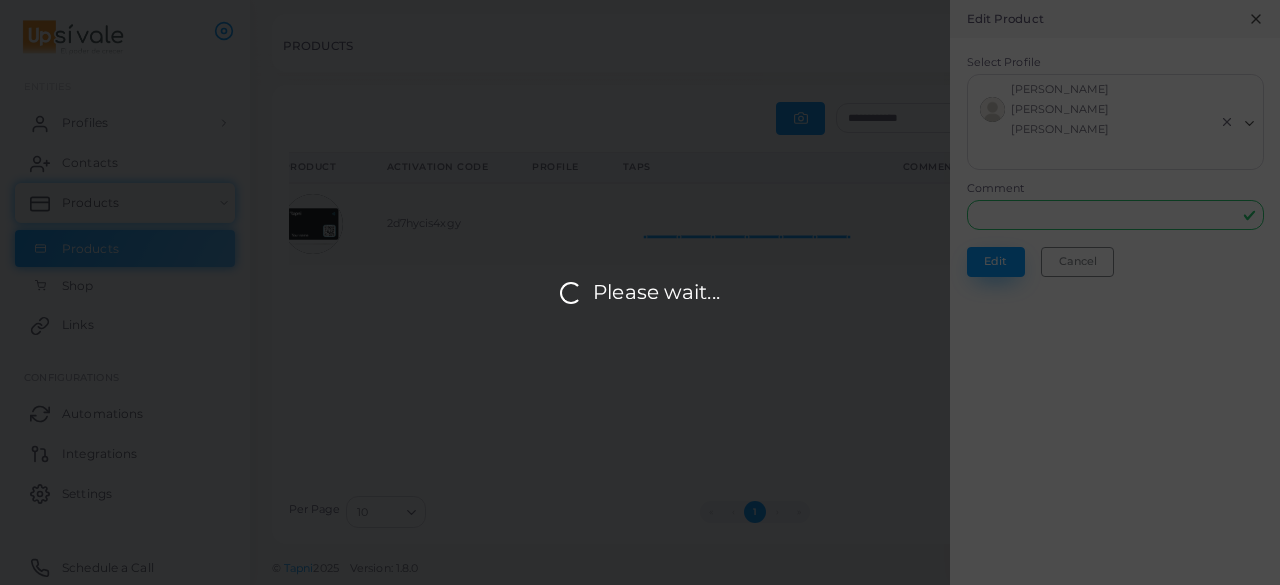 scroll, scrollTop: 0, scrollLeft: 0, axis: both 